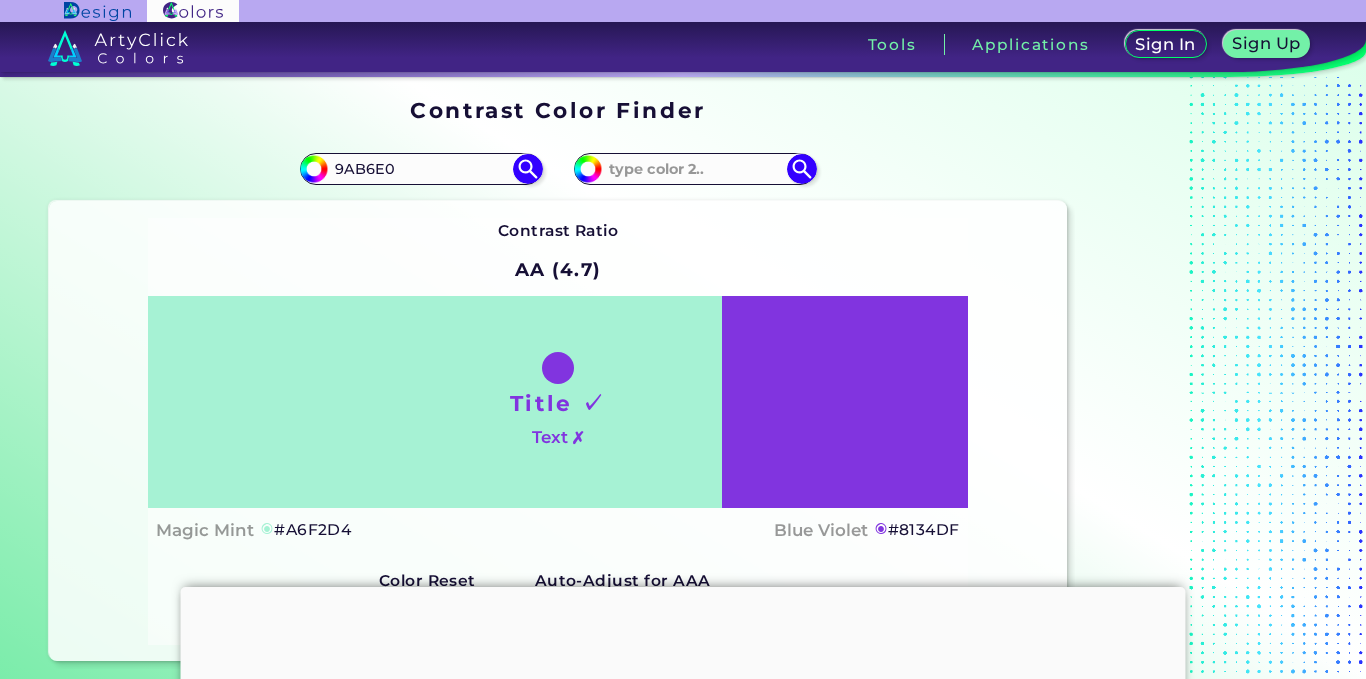 scroll, scrollTop: 0, scrollLeft: 0, axis: both 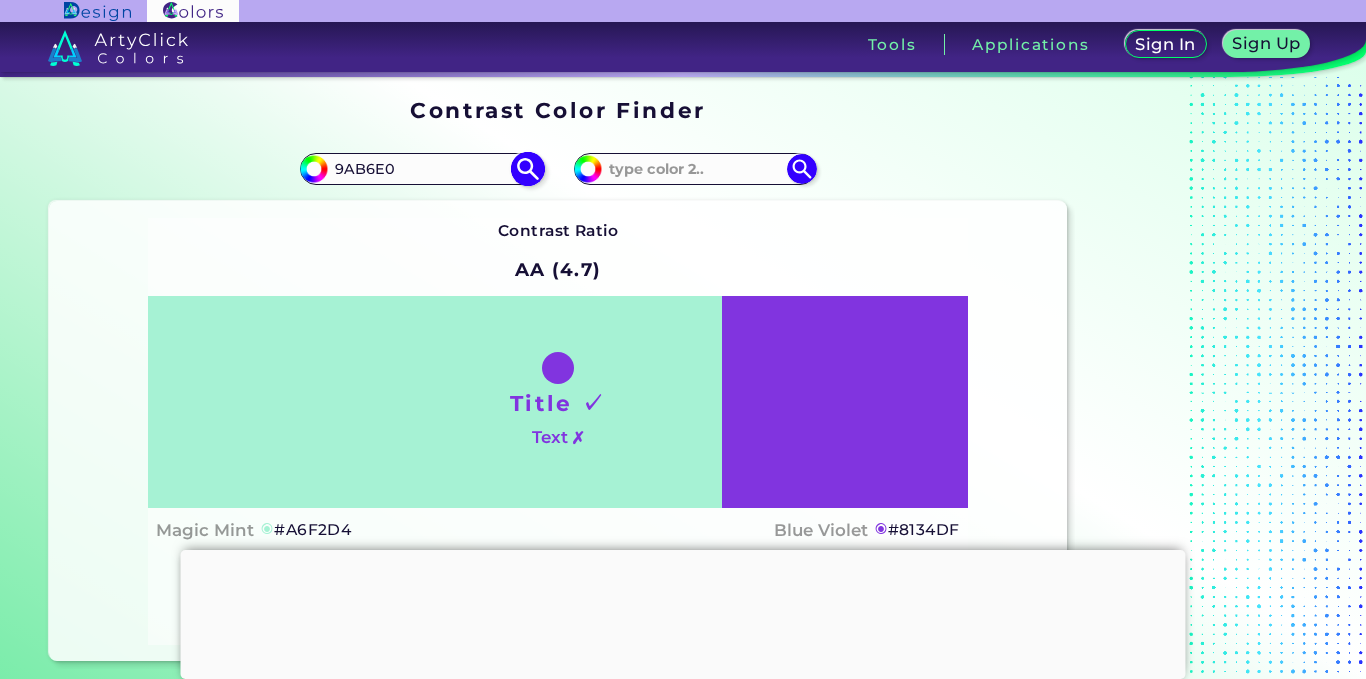 type on "9AB6E0" 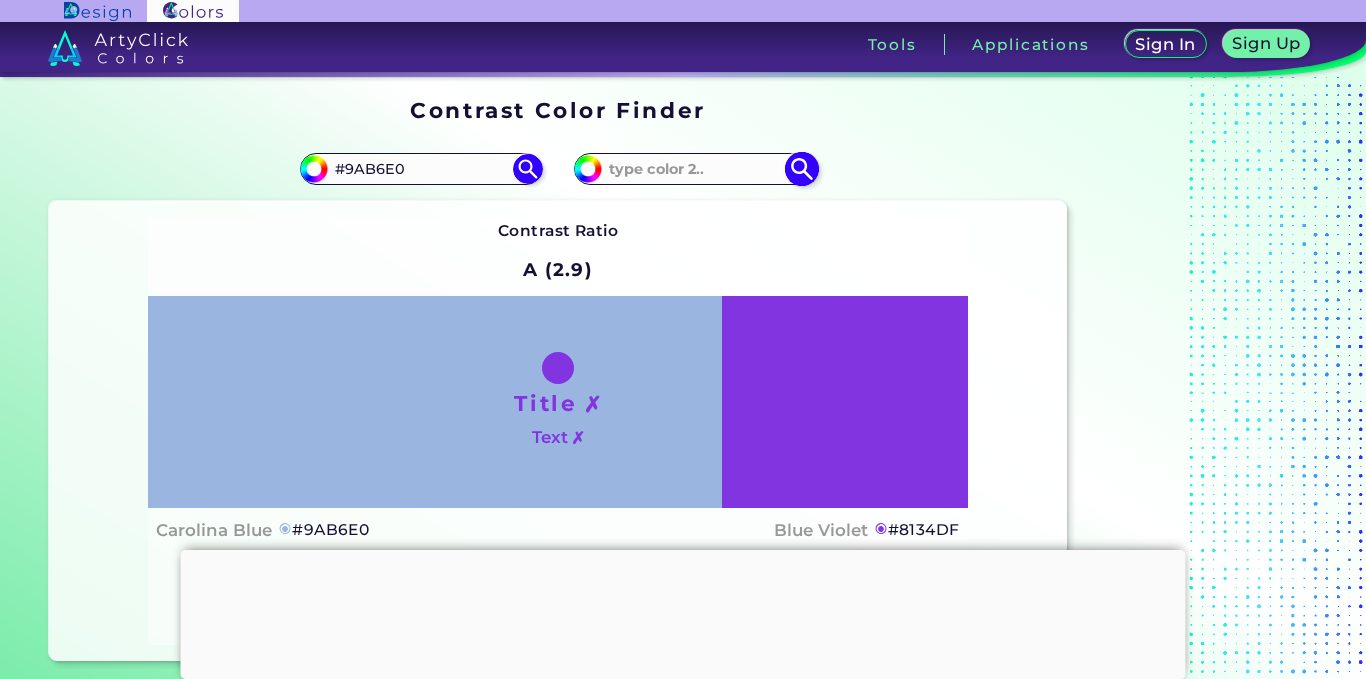 click at bounding box center [695, 169] 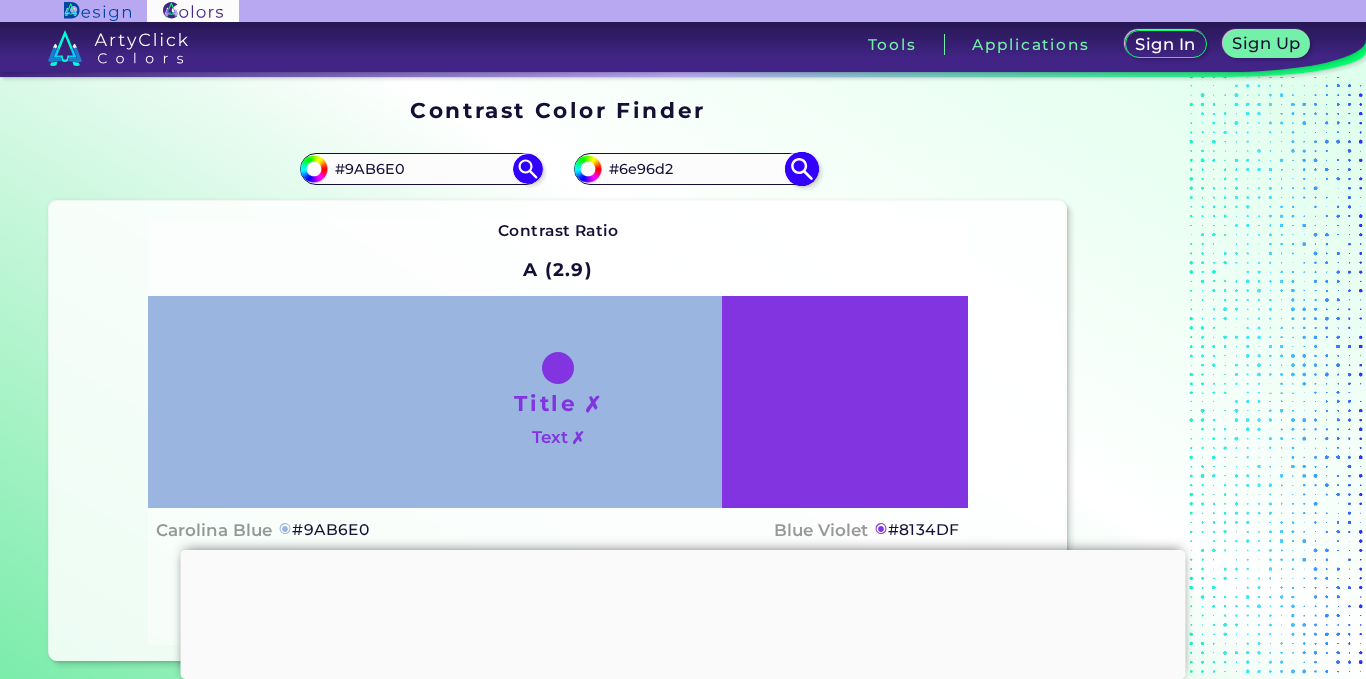 drag, startPoint x: 697, startPoint y: 175, endPoint x: 604, endPoint y: 175, distance: 93 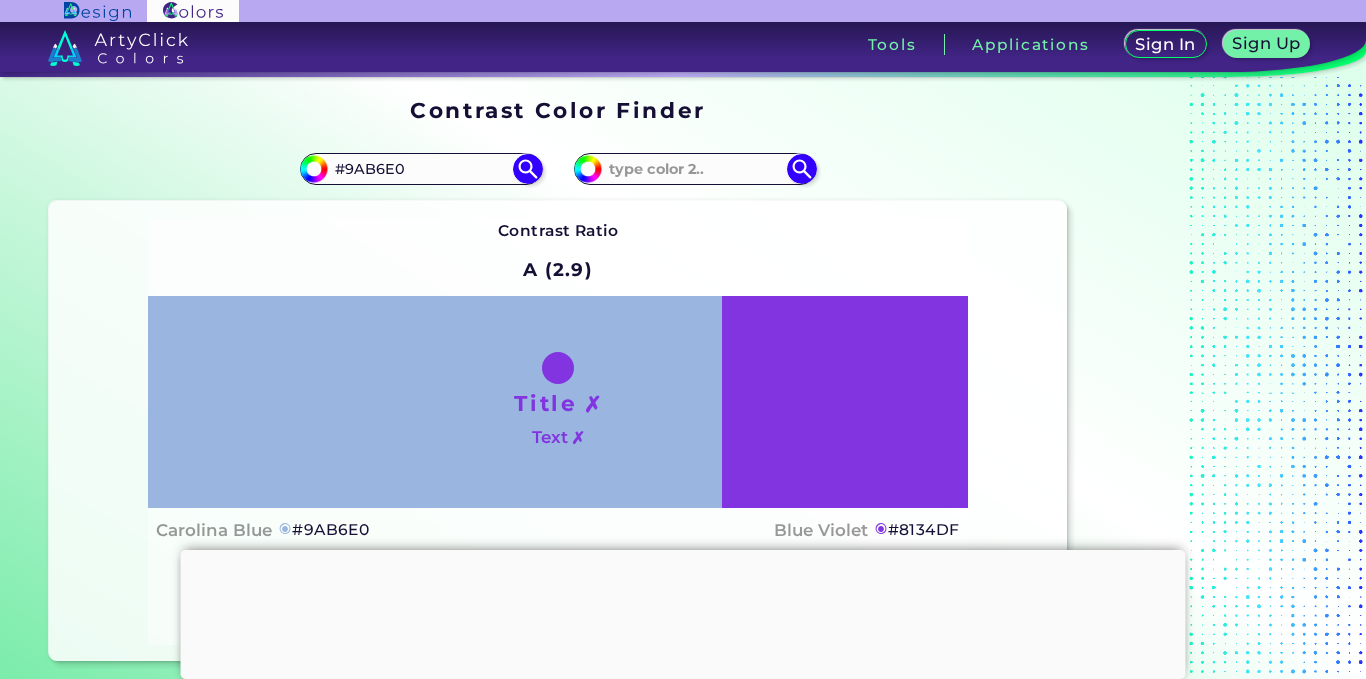 click on "Contrast Ratio
A (2.9)
Title ✗
Text ✗
Carolina Blue
◉
#9AB6E0
◉" at bounding box center [558, 431] 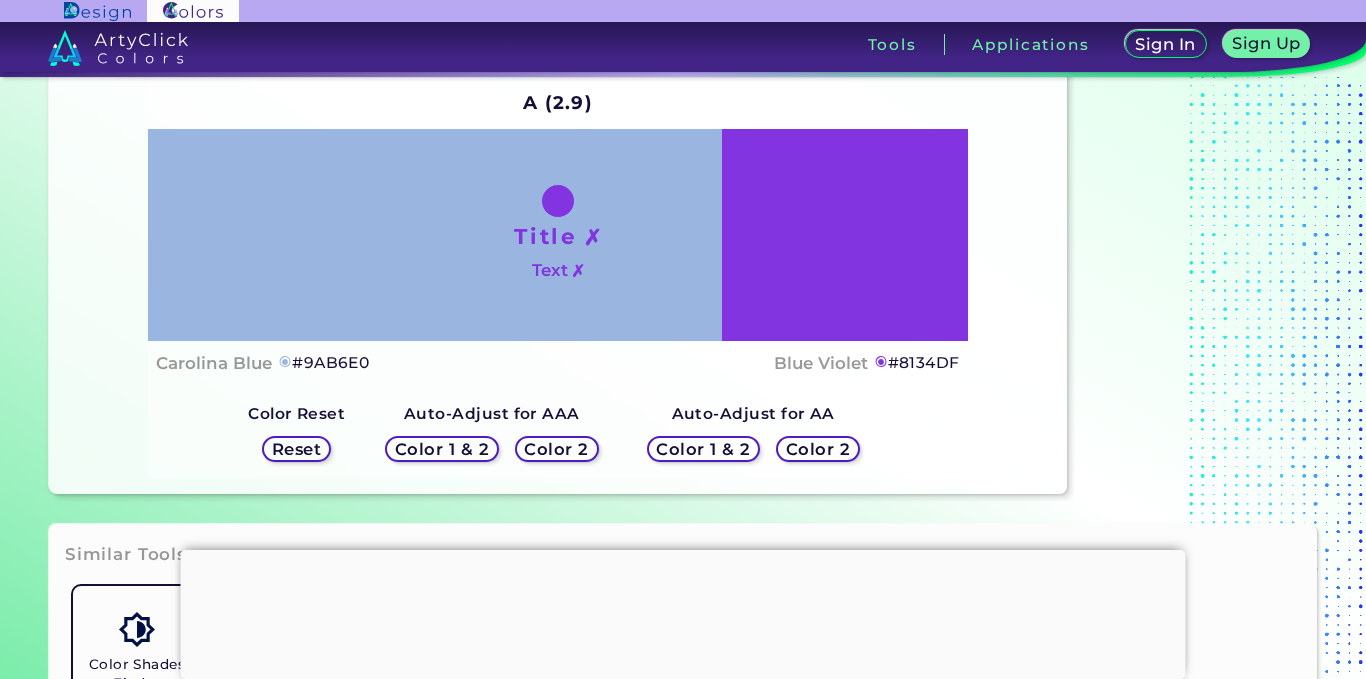 click at bounding box center (683, 550) 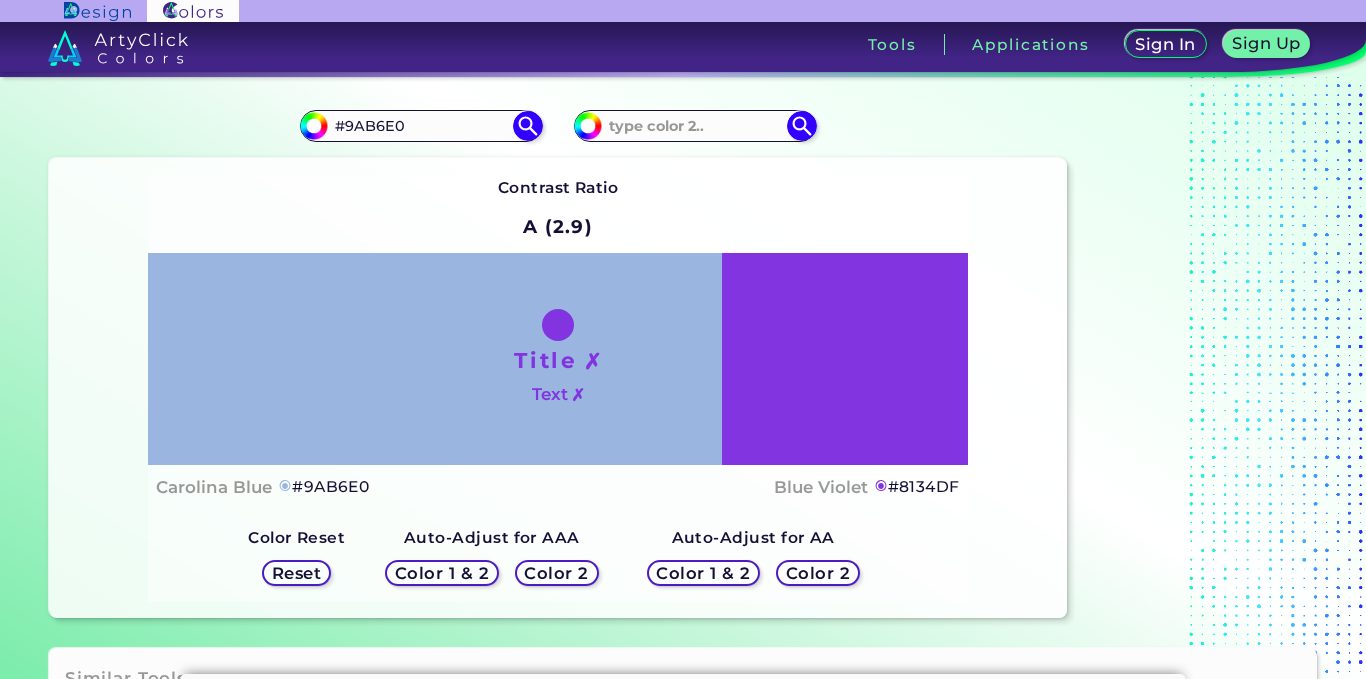 scroll, scrollTop: 0, scrollLeft: 0, axis: both 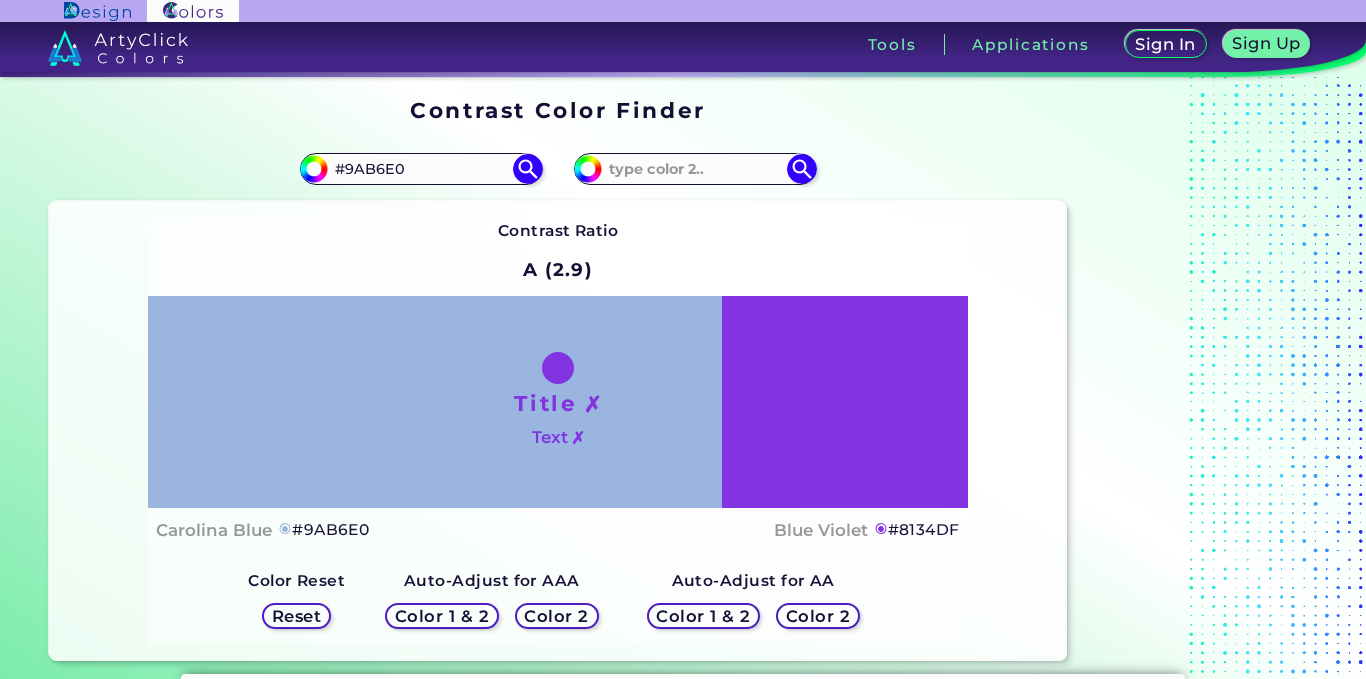 click on "Color 2" at bounding box center [557, 615] 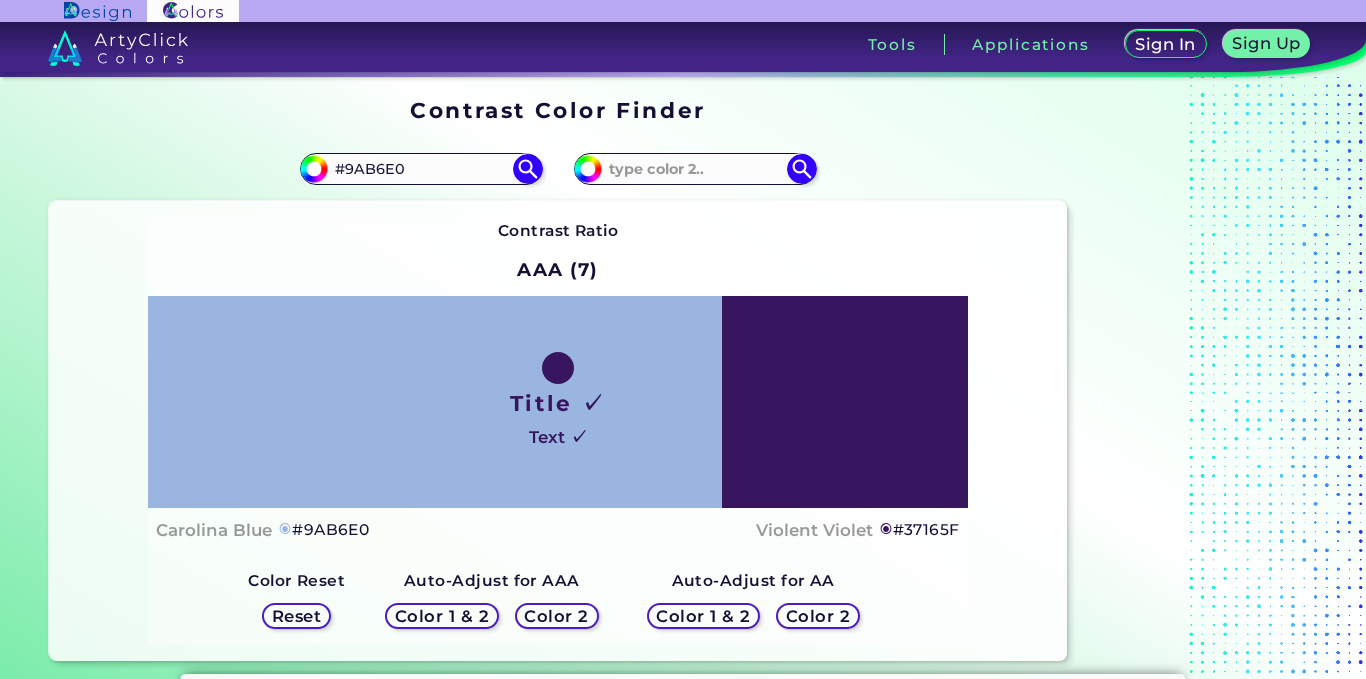 click on "Color 2" at bounding box center [818, 615] 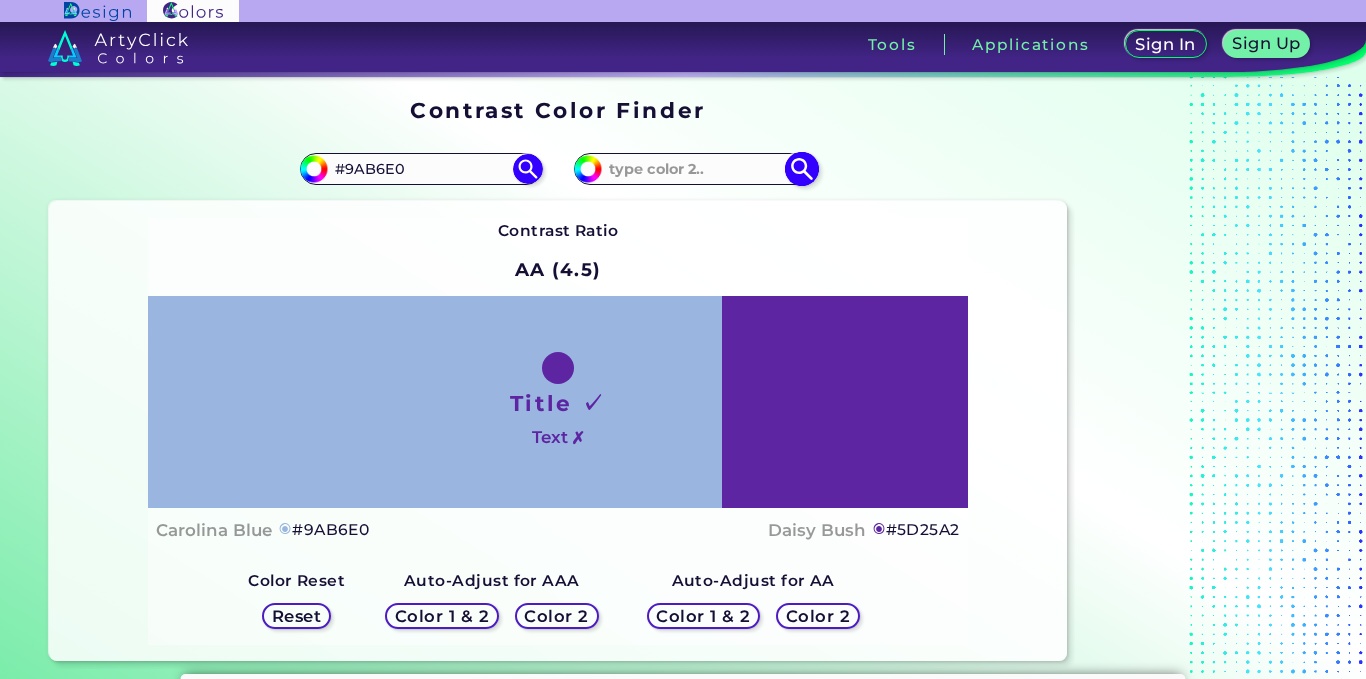 click at bounding box center [695, 169] 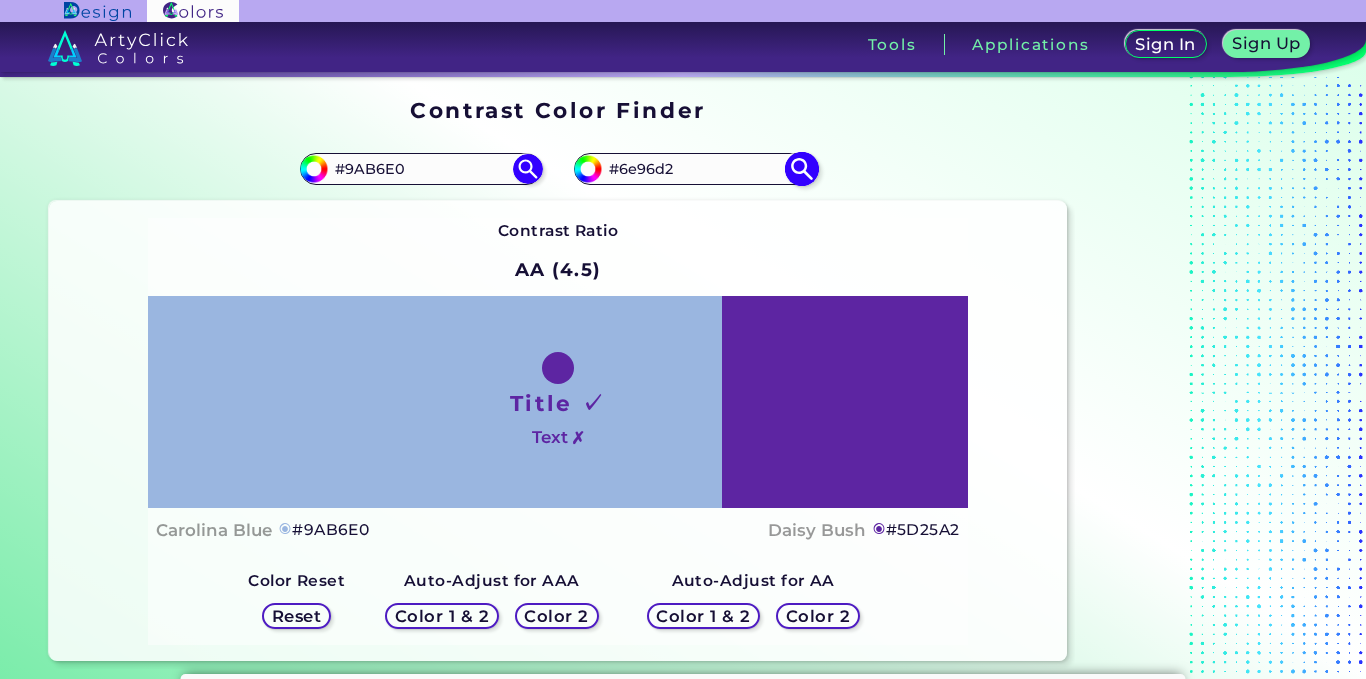 type on "#6e96d2" 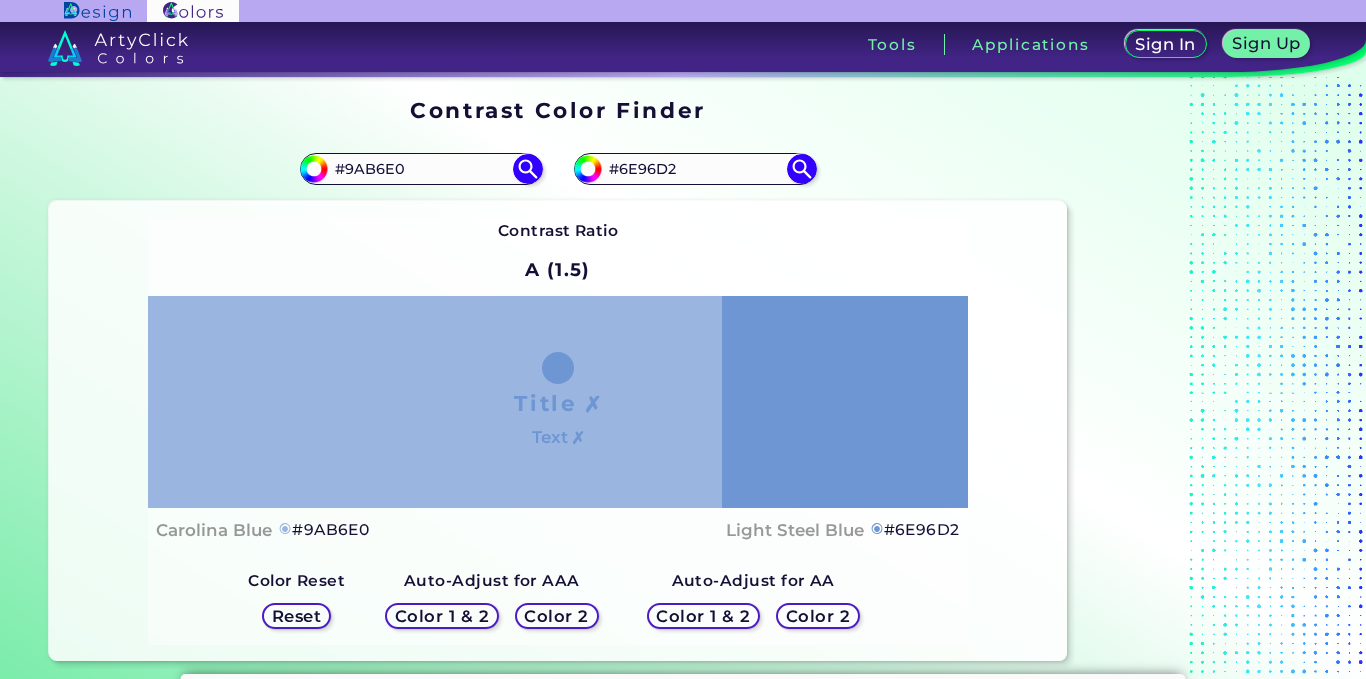 click on "Color 2" at bounding box center (818, 615) 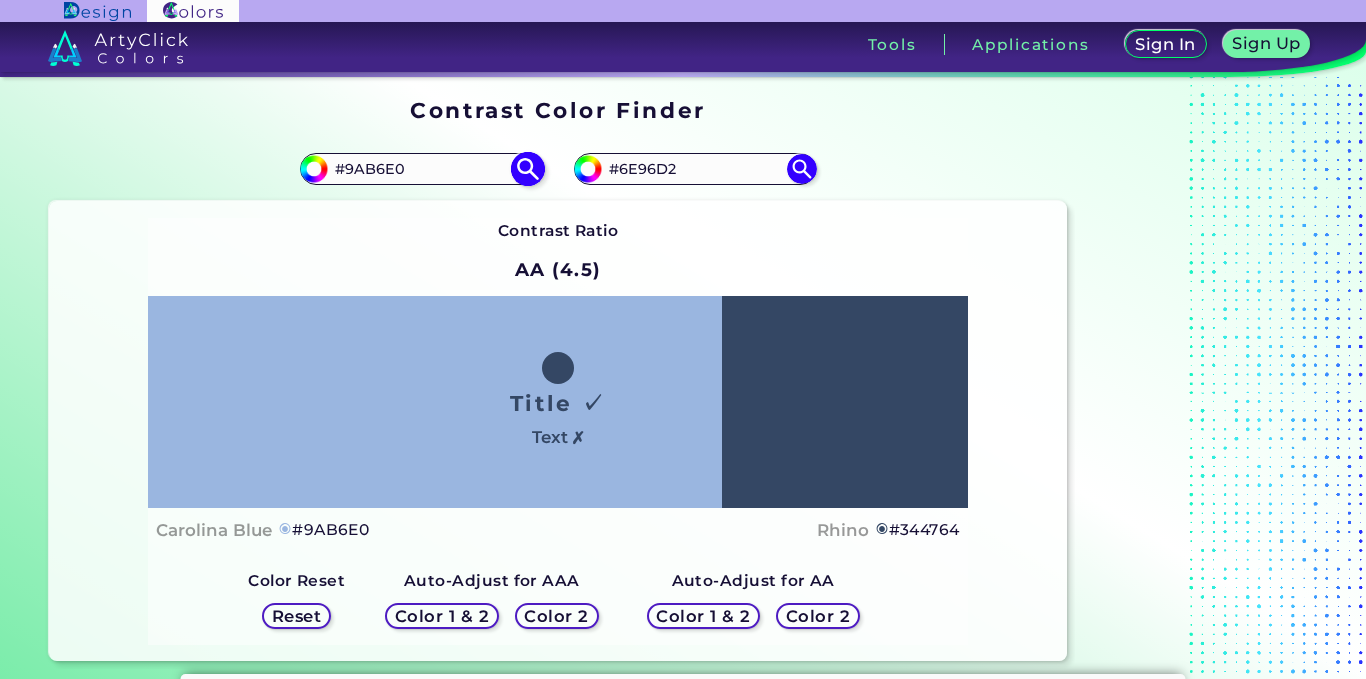drag, startPoint x: 332, startPoint y: 167, endPoint x: 305, endPoint y: 167, distance: 27 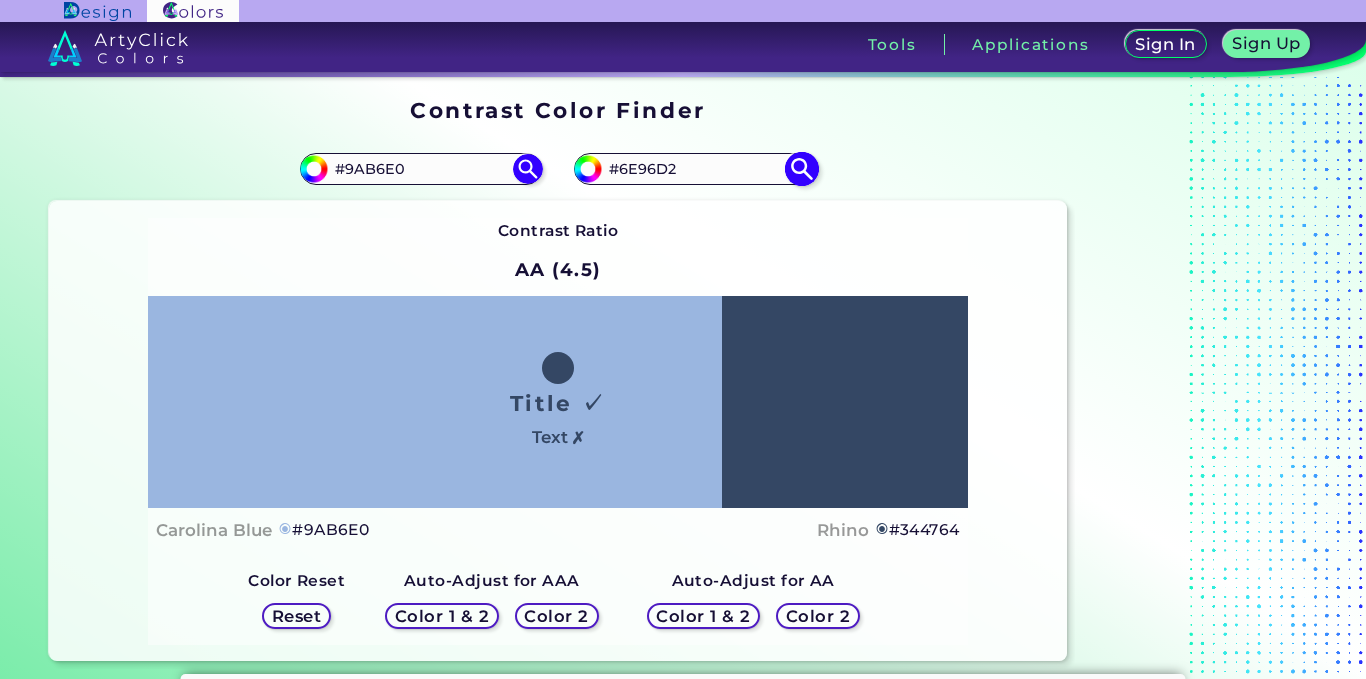 click on "#6E96D2" at bounding box center (695, 169) 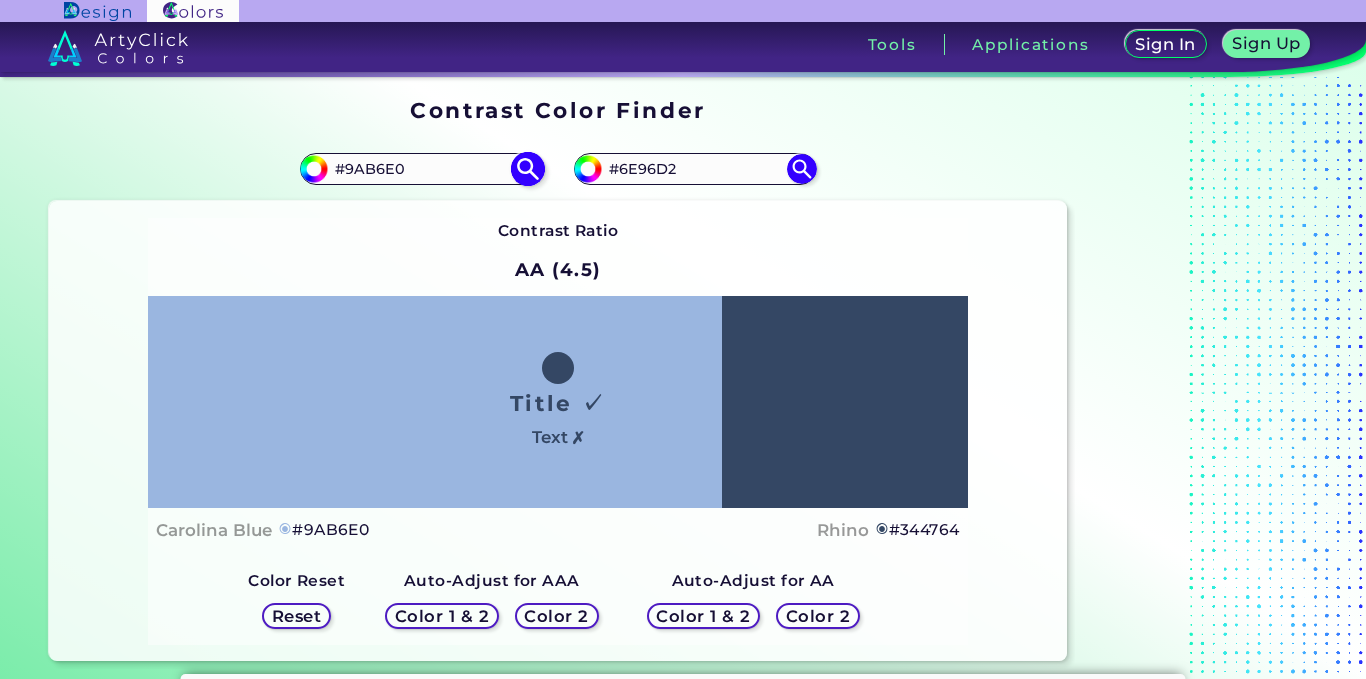 drag, startPoint x: 454, startPoint y: 169, endPoint x: 301, endPoint y: 168, distance: 153.00327 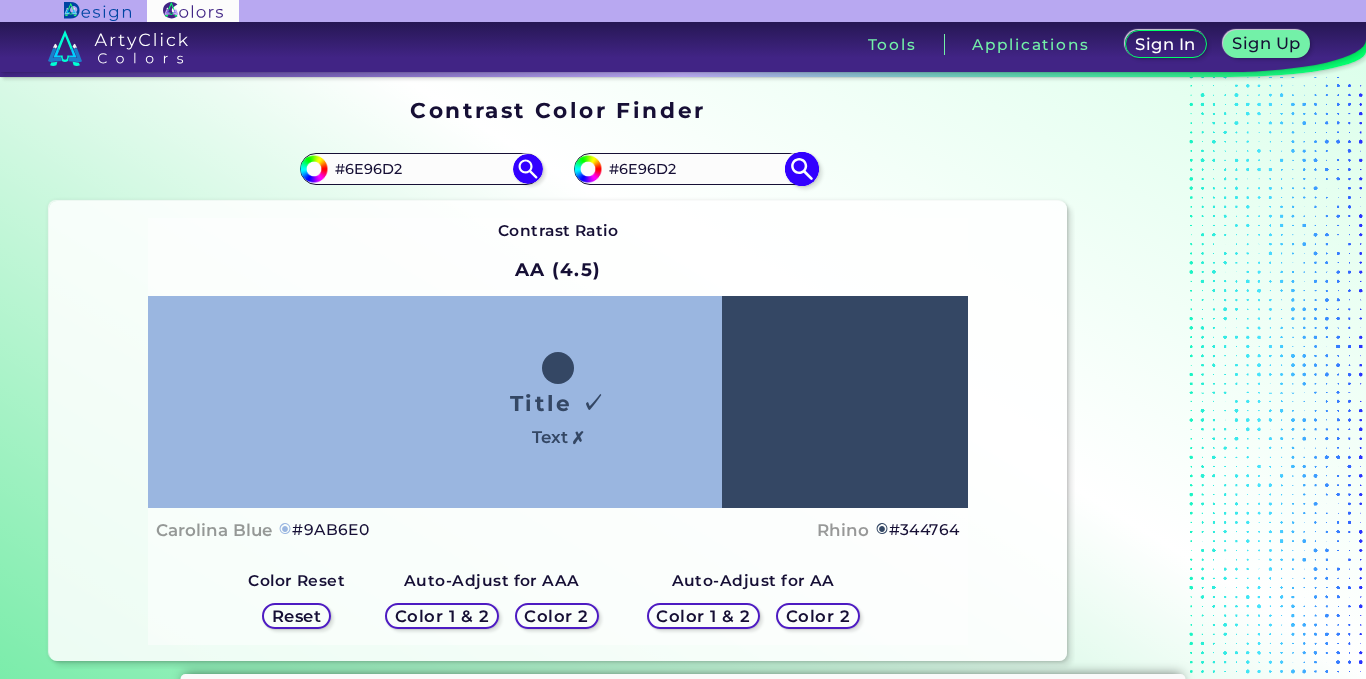 type on "#6E96D2" 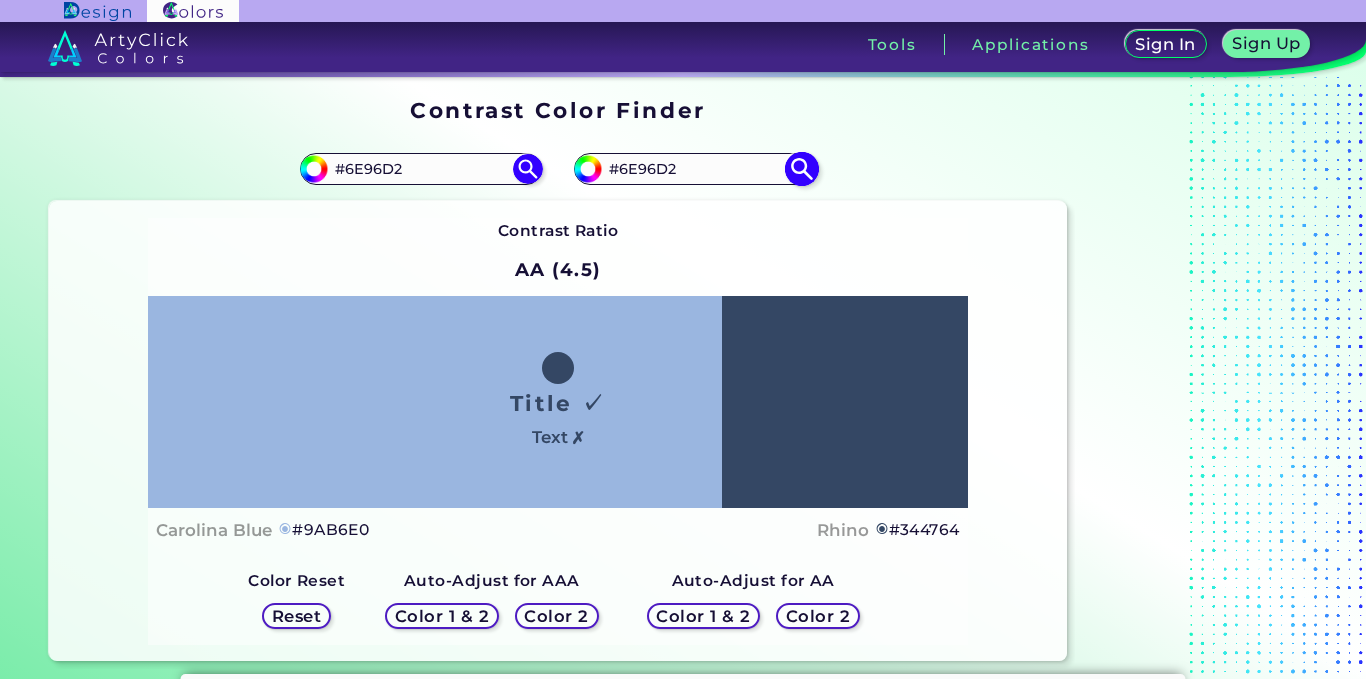 drag, startPoint x: 705, startPoint y: 165, endPoint x: 573, endPoint y: 166, distance: 132.00378 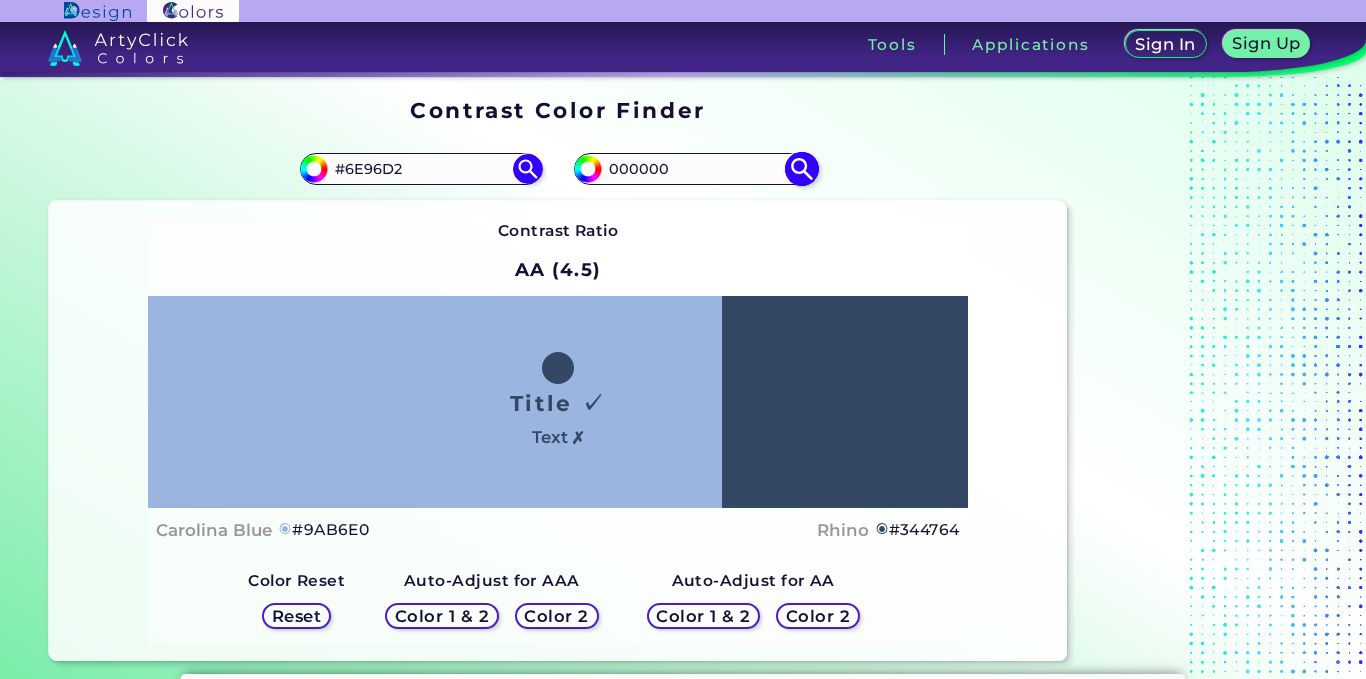 type on "000000" 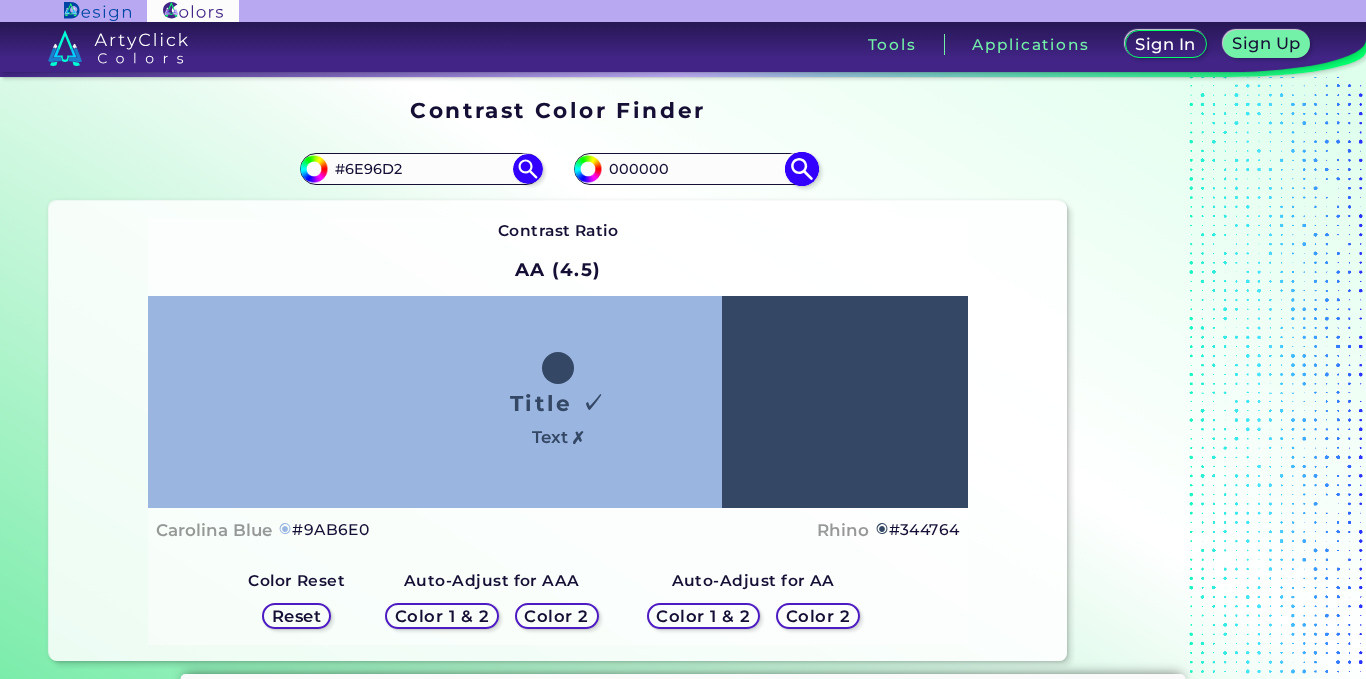 type on "#000000" 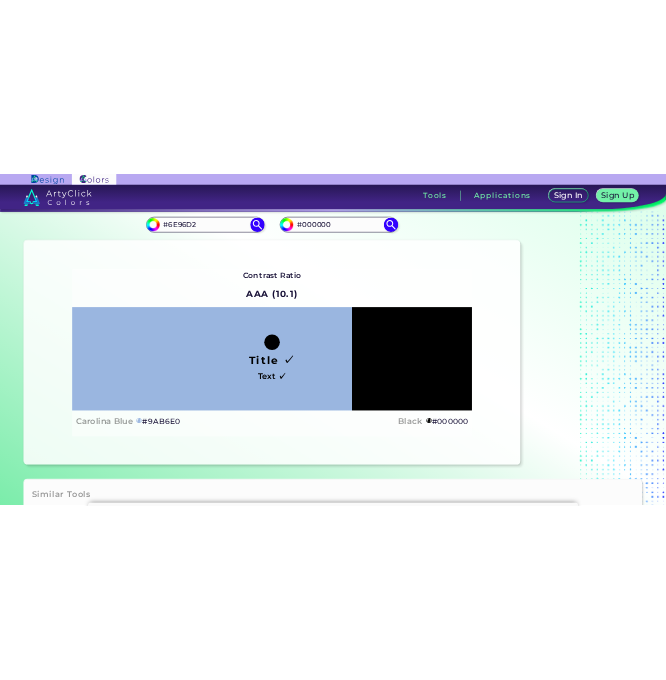 scroll, scrollTop: 0, scrollLeft: 0, axis: both 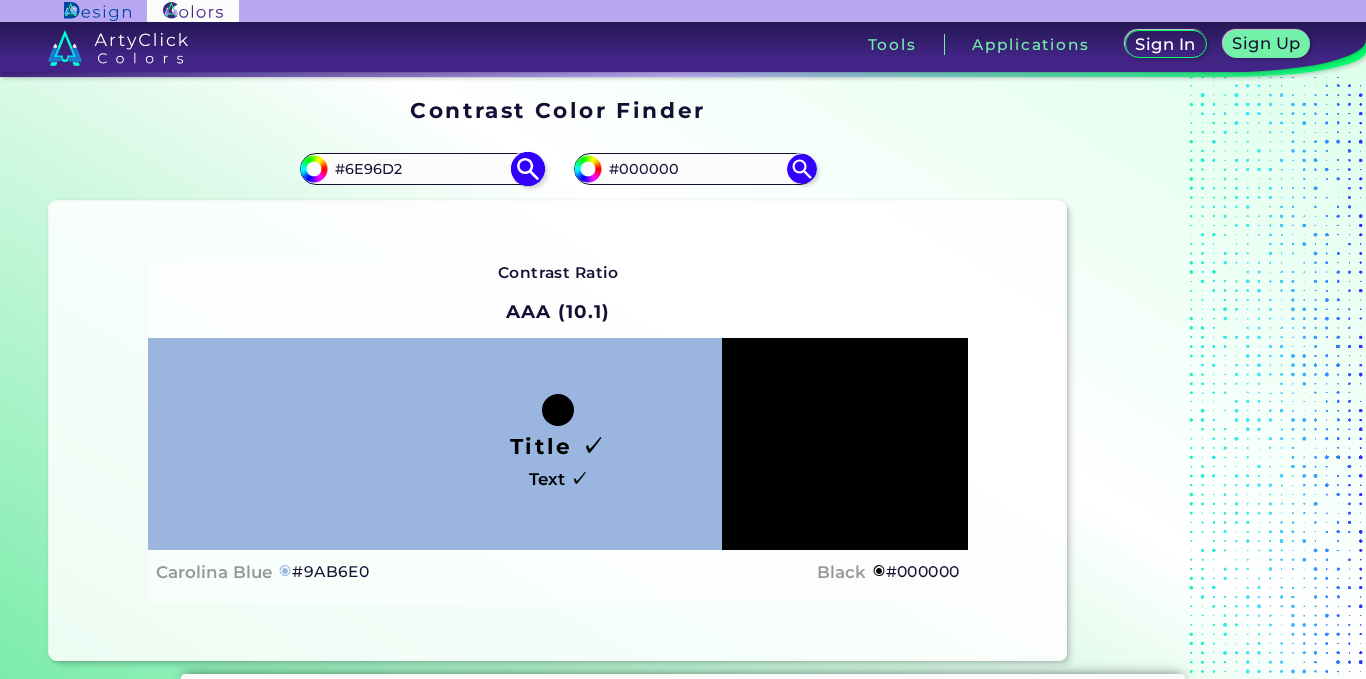 click at bounding box center [527, 169] 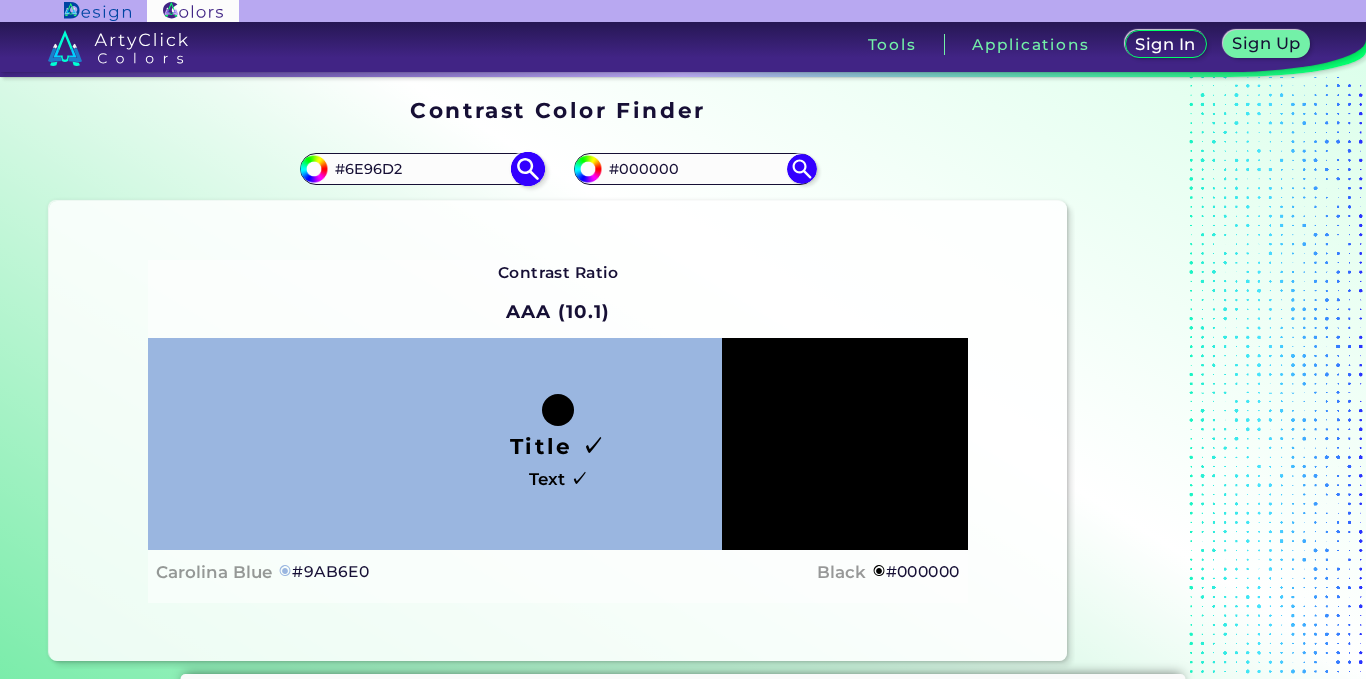 type on "#6e96d2" 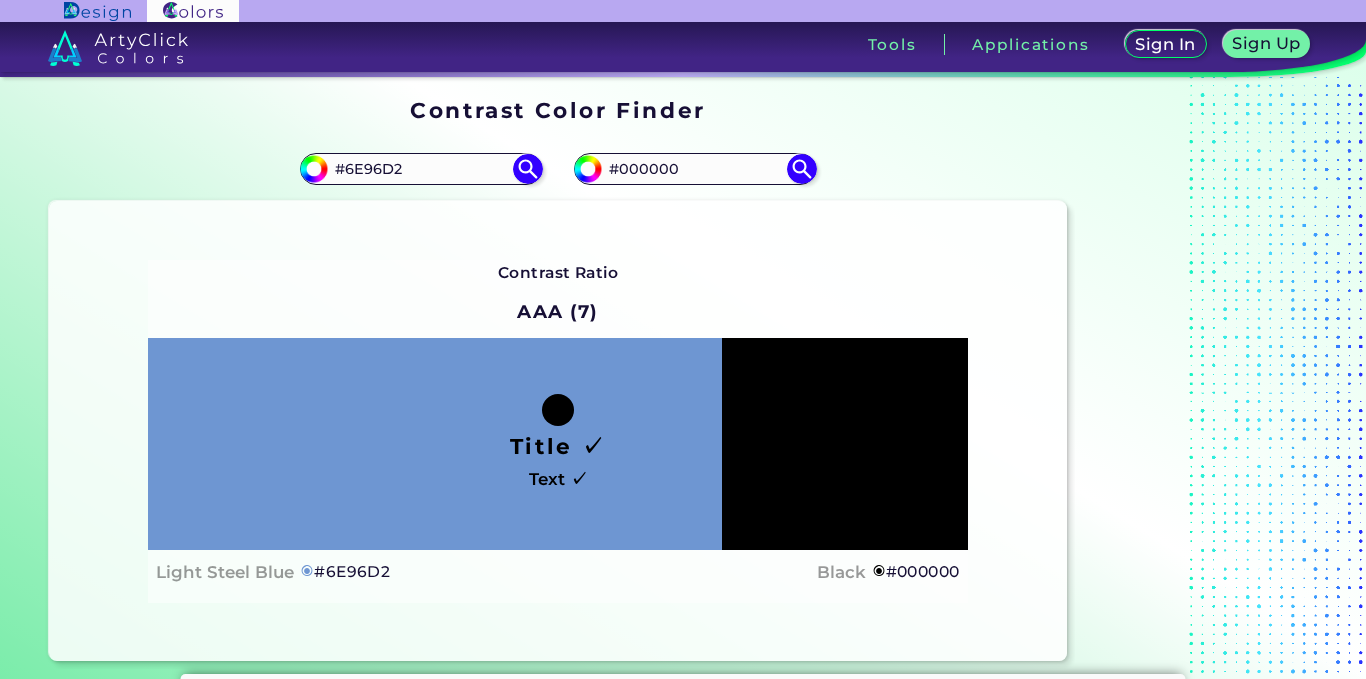drag, startPoint x: 407, startPoint y: 174, endPoint x: 298, endPoint y: 174, distance: 109 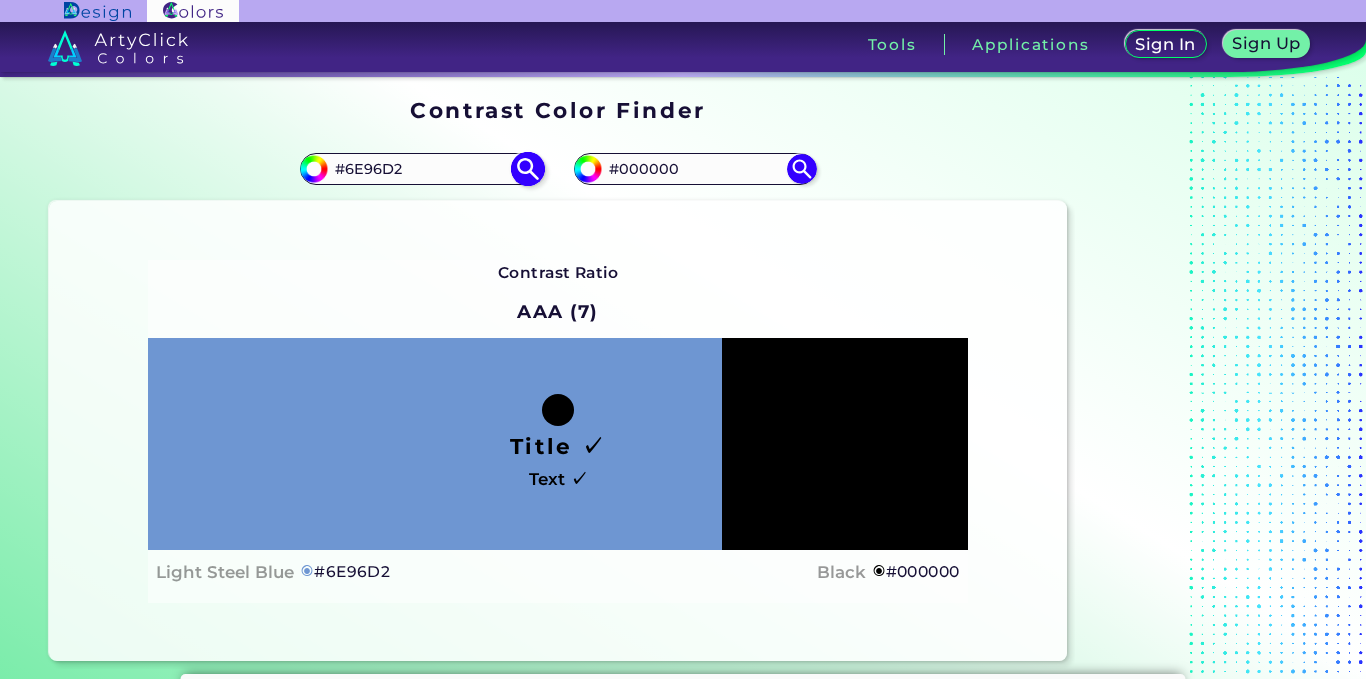 paste on "85AC90" 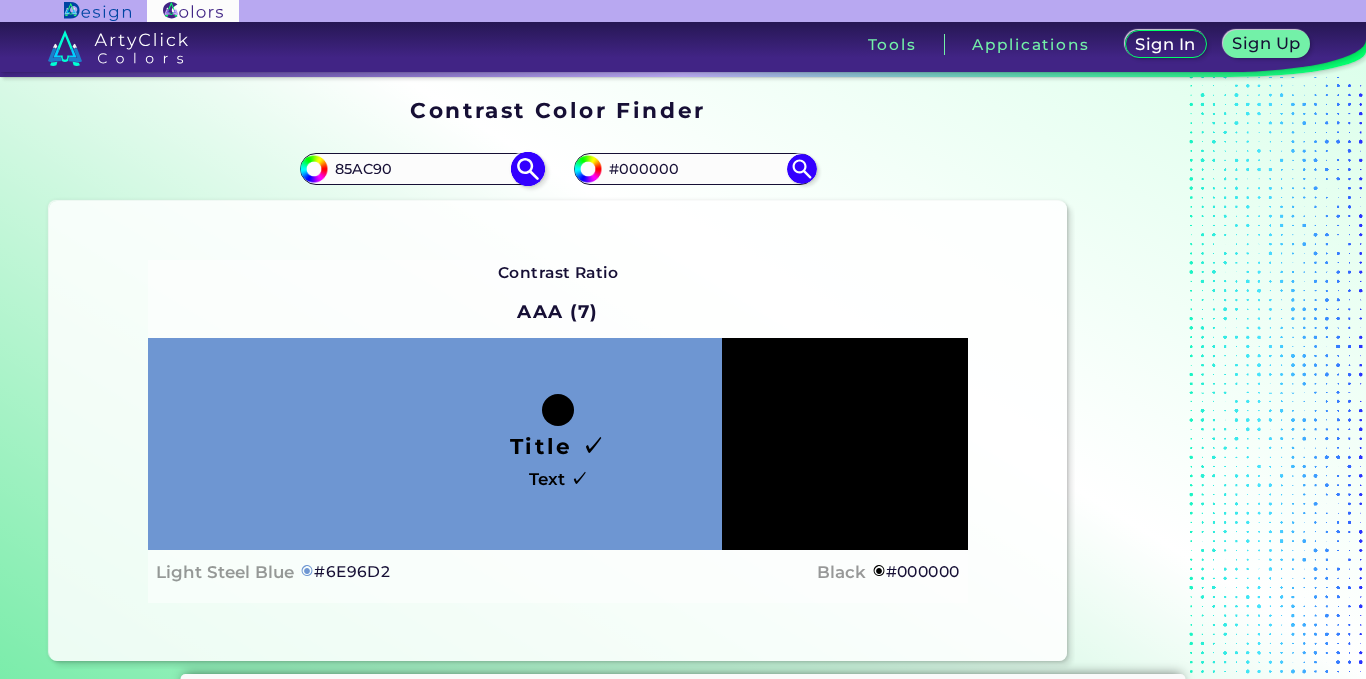 type on "85AC90" 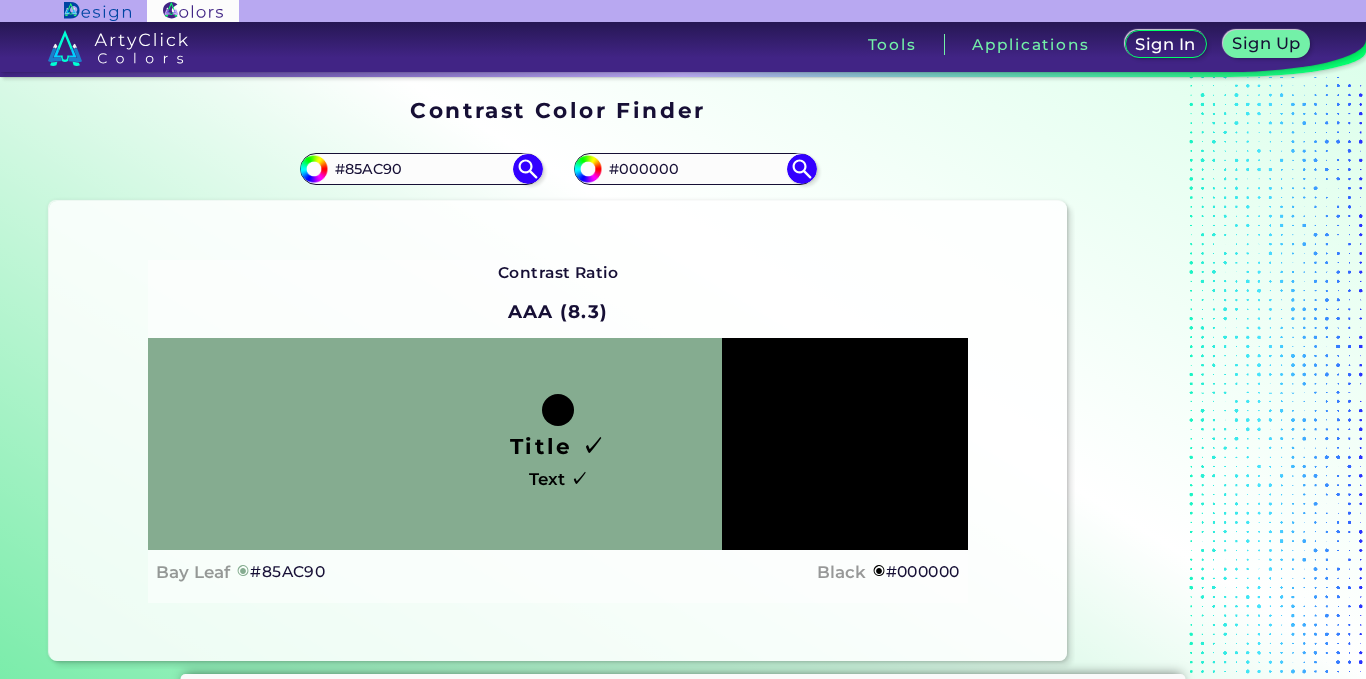 drag, startPoint x: 419, startPoint y: 164, endPoint x: 284, endPoint y: 163, distance: 135.00371 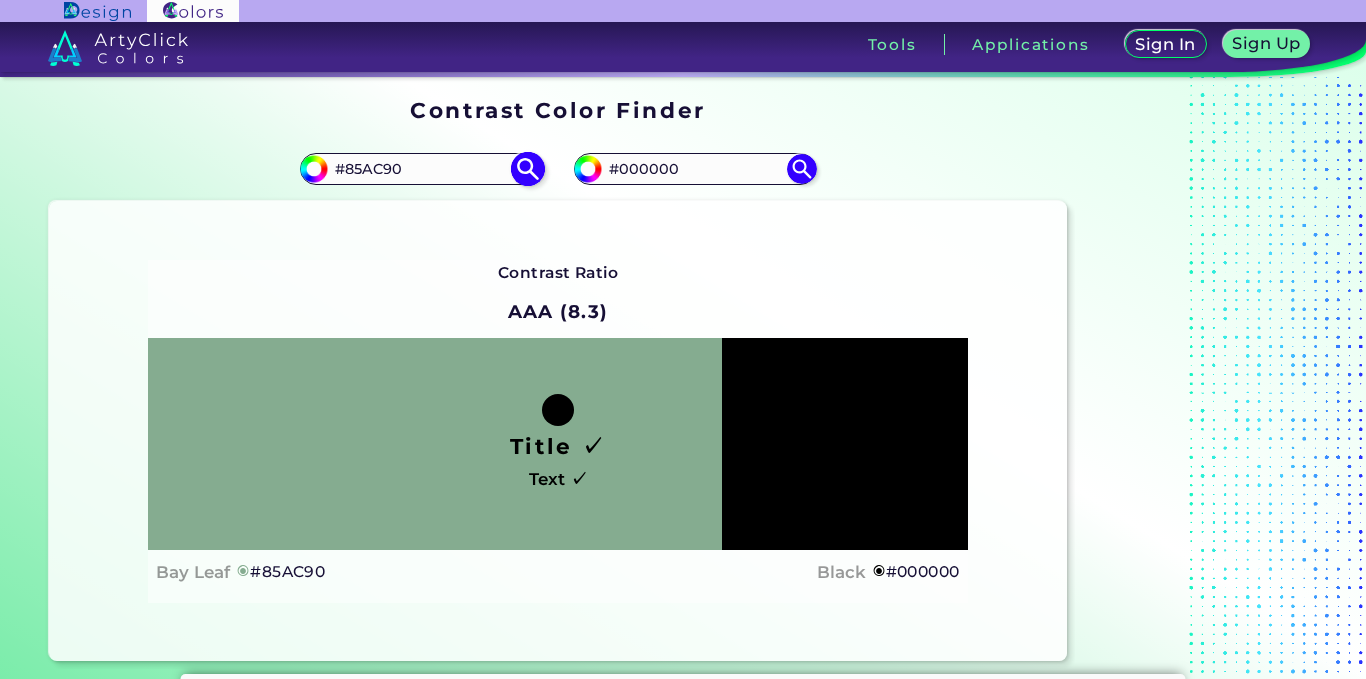 paste on "FFF38" 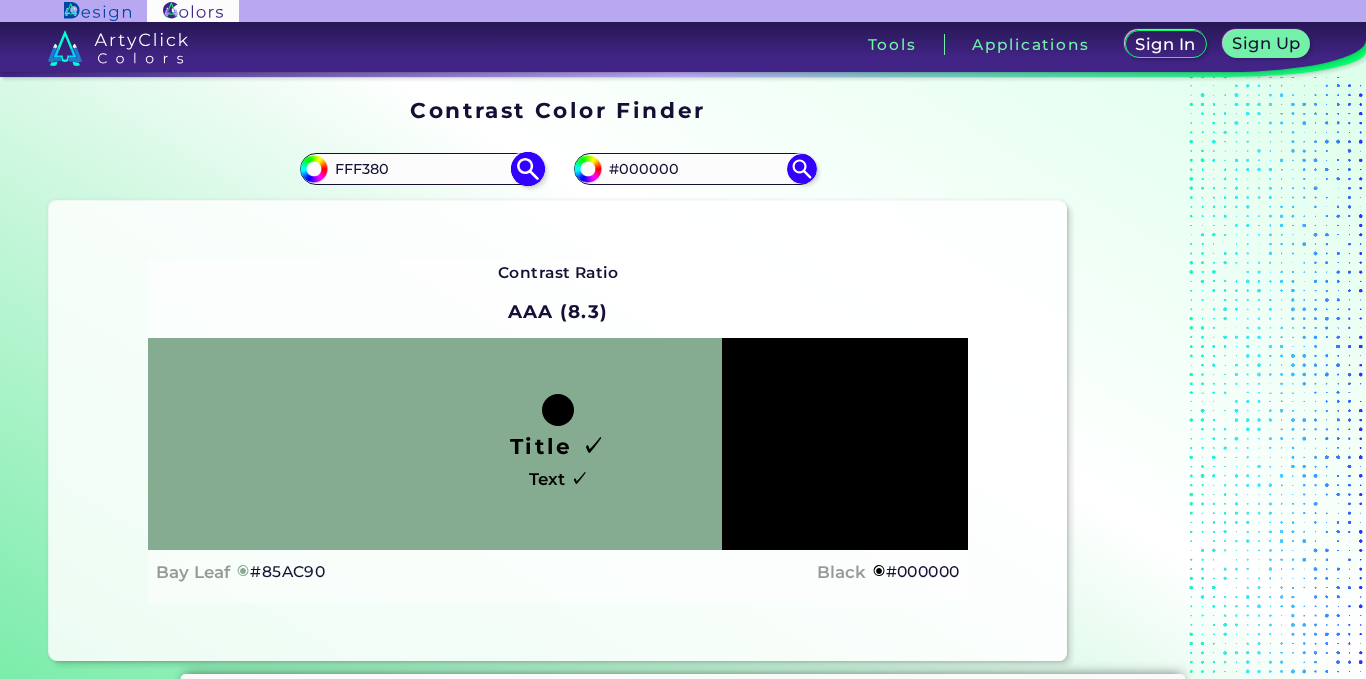type on "FFF380" 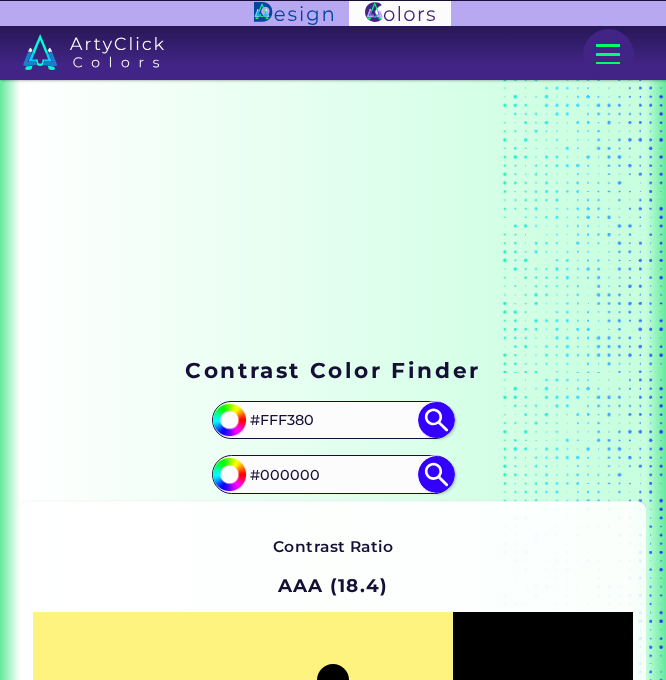 scroll, scrollTop: 167, scrollLeft: 0, axis: vertical 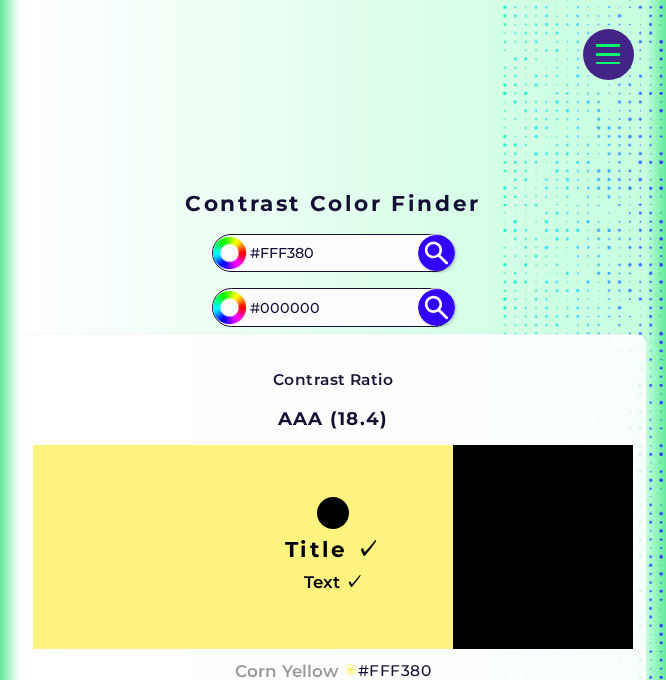 drag, startPoint x: 339, startPoint y: 241, endPoint x: 215, endPoint y: 254, distance: 124.67959 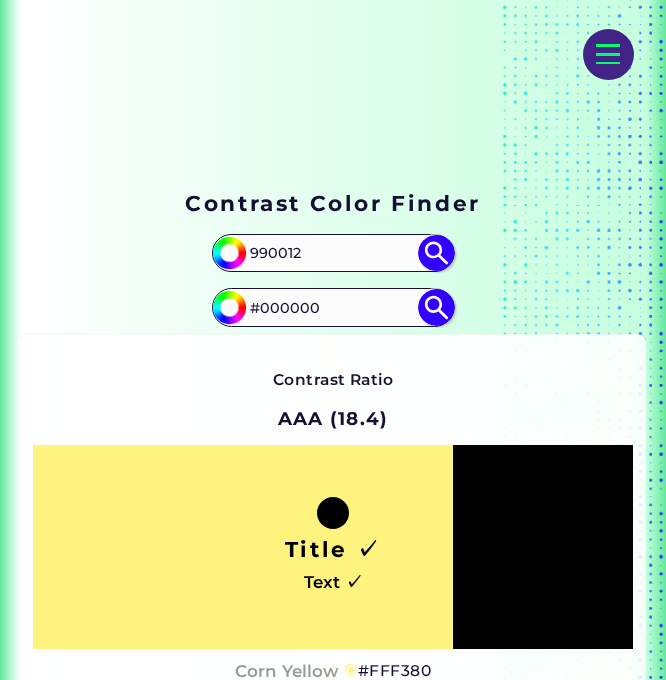 type on "990012" 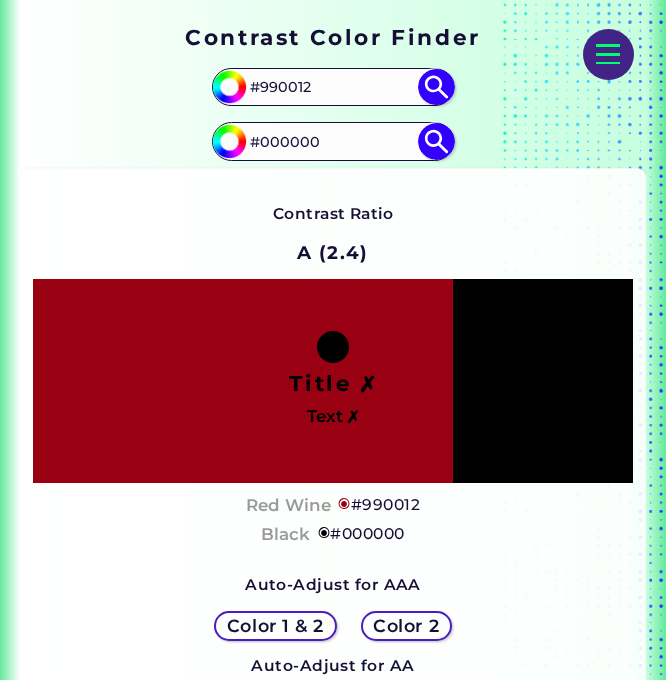 scroll, scrollTop: 667, scrollLeft: 0, axis: vertical 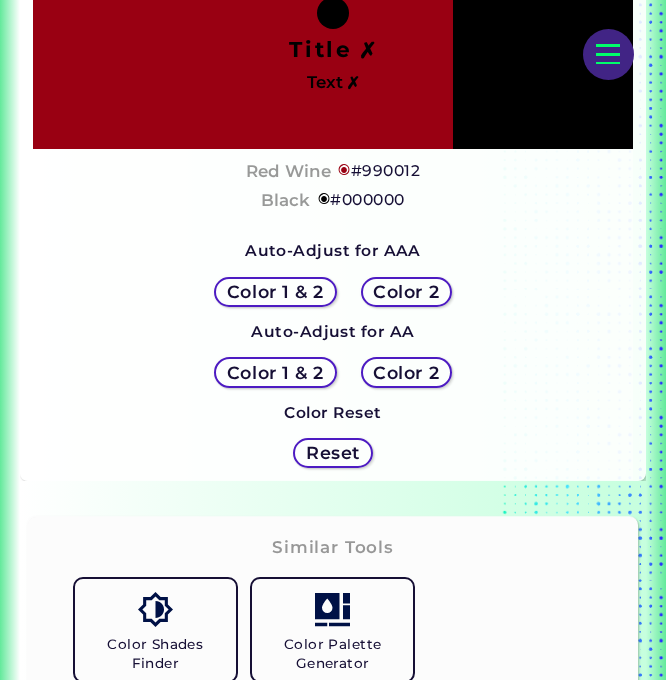 click on "Color 1 & 2" at bounding box center [275, 292] 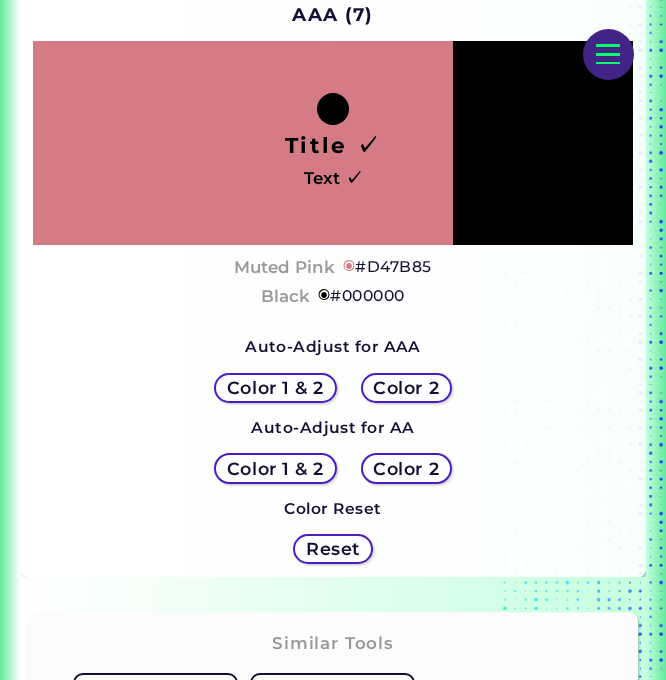scroll, scrollTop: 500, scrollLeft: 0, axis: vertical 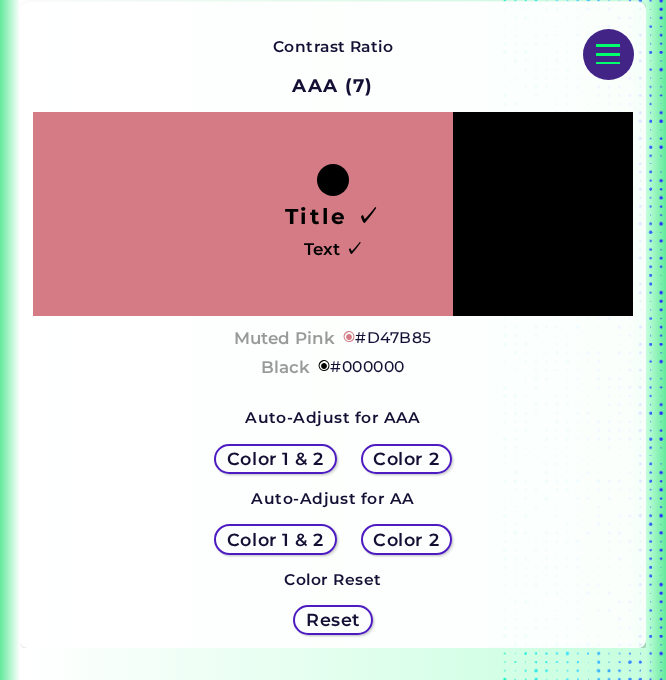 click on "Color 1 & 2" at bounding box center (275, 540) 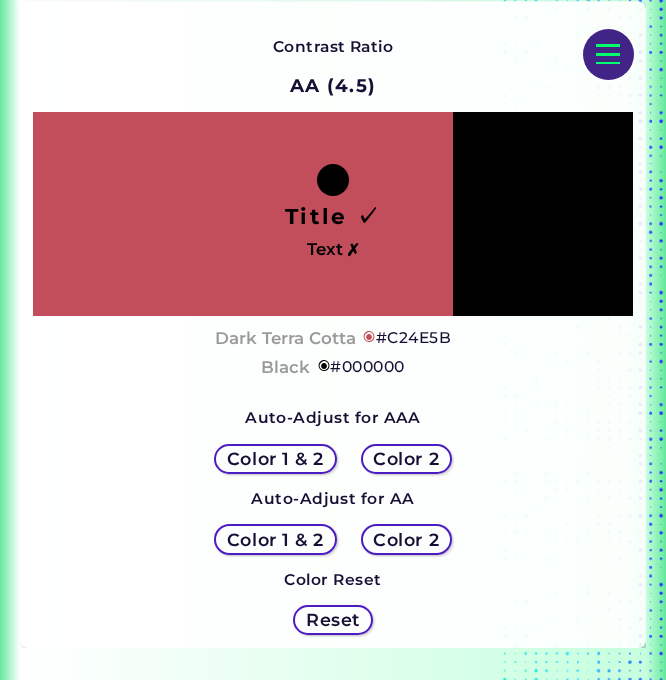 click on "Color 1 & 2" at bounding box center (275, 459) 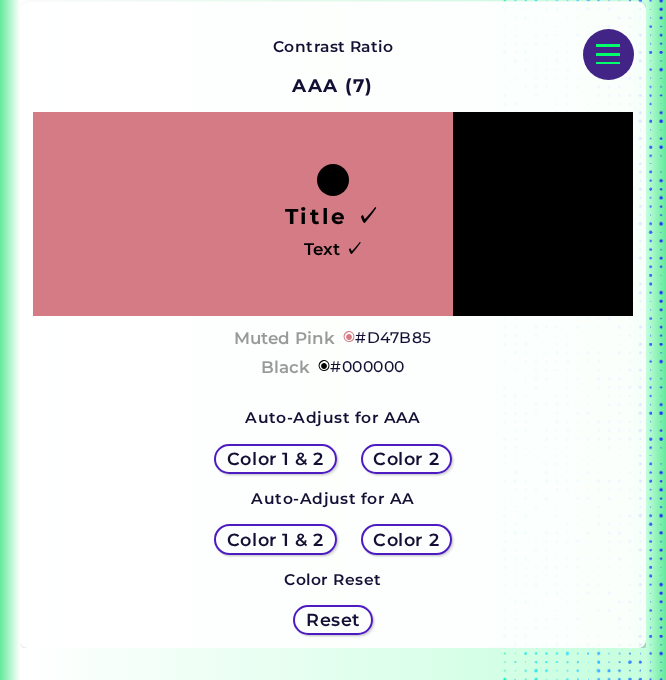 click on "Color 1 & 2" at bounding box center (275, 540) 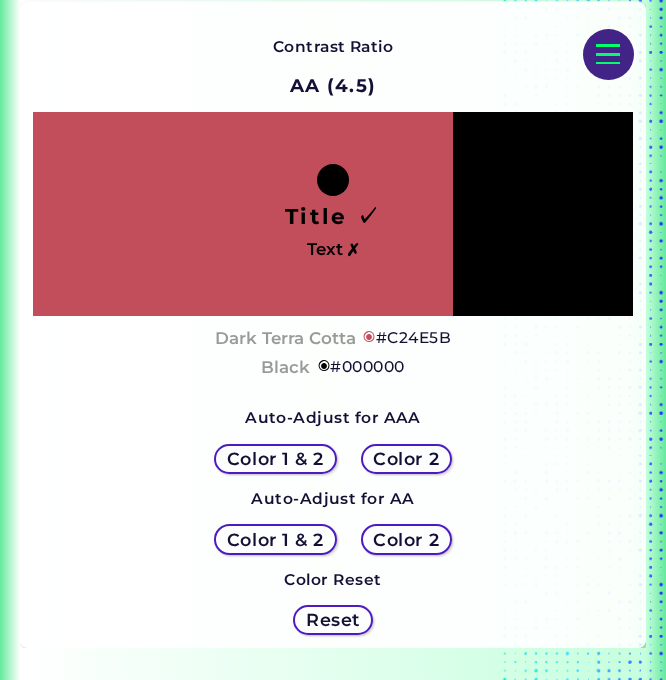 click on "Color 1 & 2" at bounding box center [275, 459] 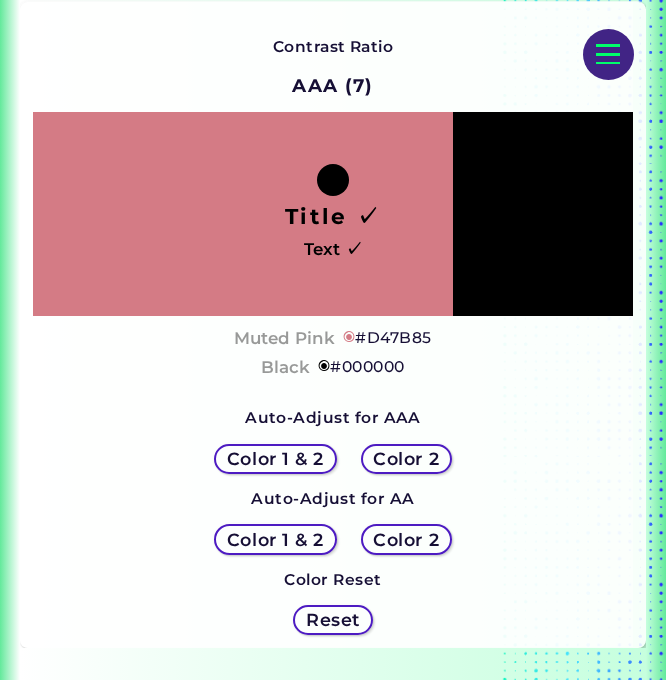 click on "Color 1 & 2" at bounding box center [275, 540] 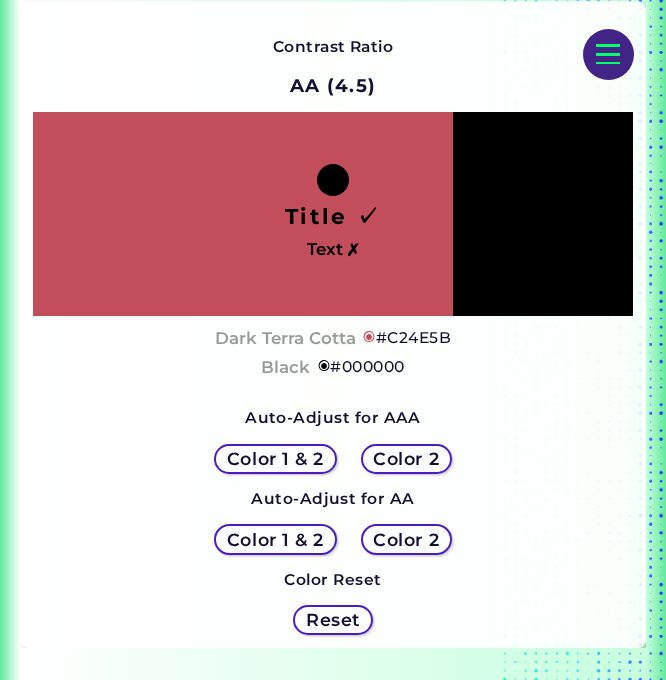 click on "Color 1 & 2" at bounding box center (275, 459) 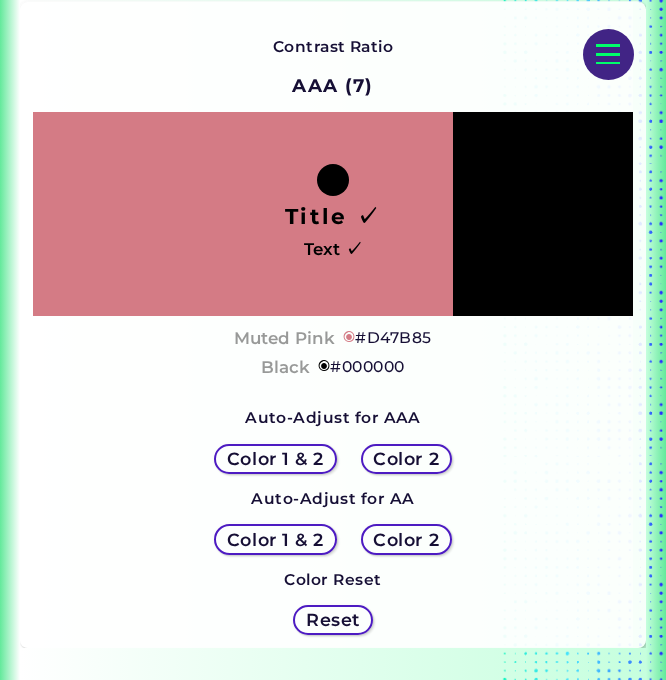 click on "Color 1 & 2
Color 2" at bounding box center (333, 539) 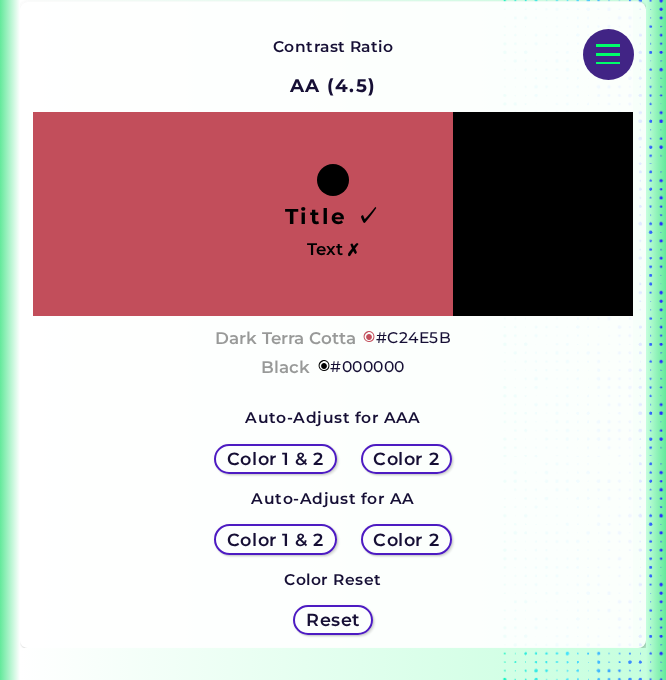 click on "Color 1 & 2" at bounding box center (275, 459) 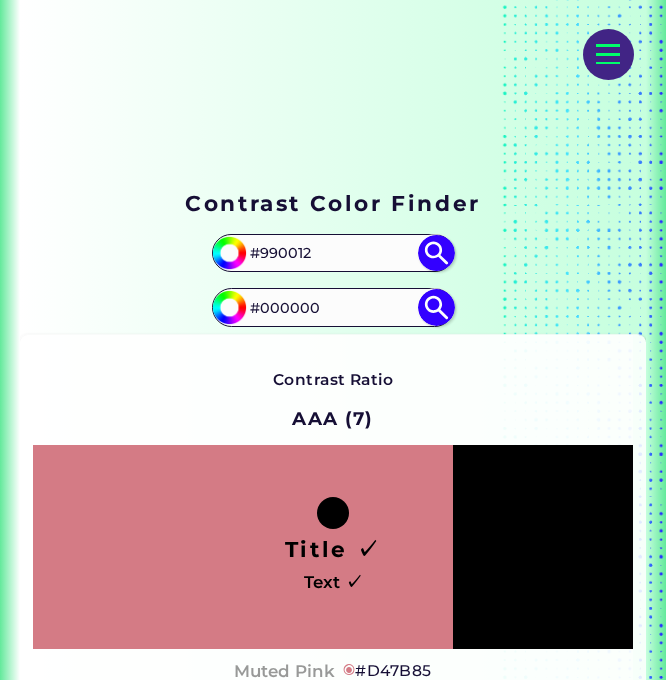 scroll, scrollTop: 0, scrollLeft: 0, axis: both 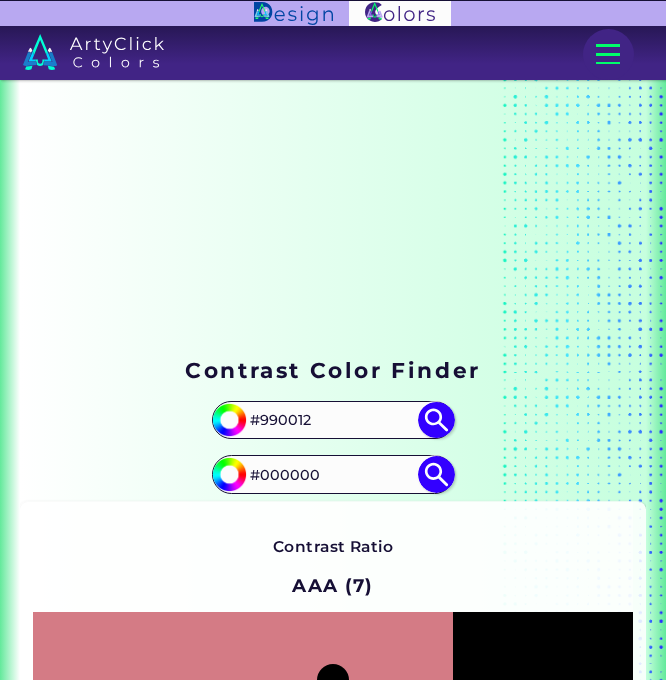 drag, startPoint x: 283, startPoint y: 428, endPoint x: 205, endPoint y: 428, distance: 78 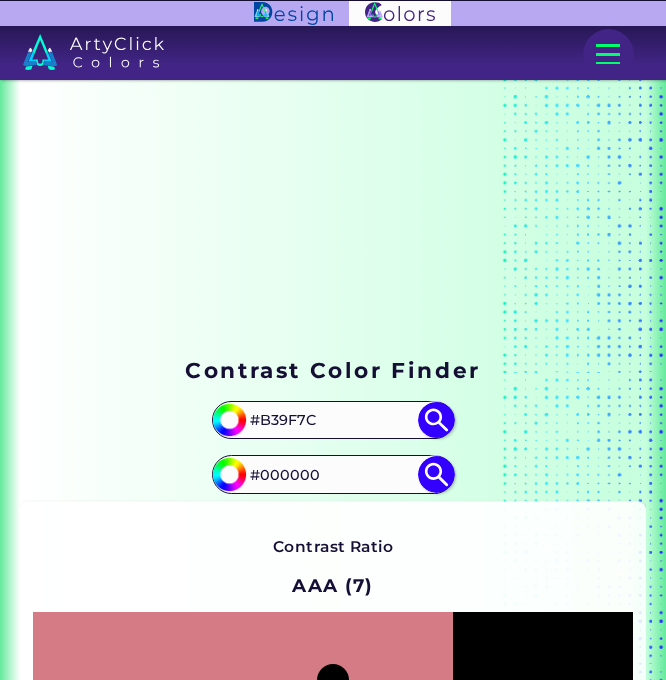 type on "#B39F7C" 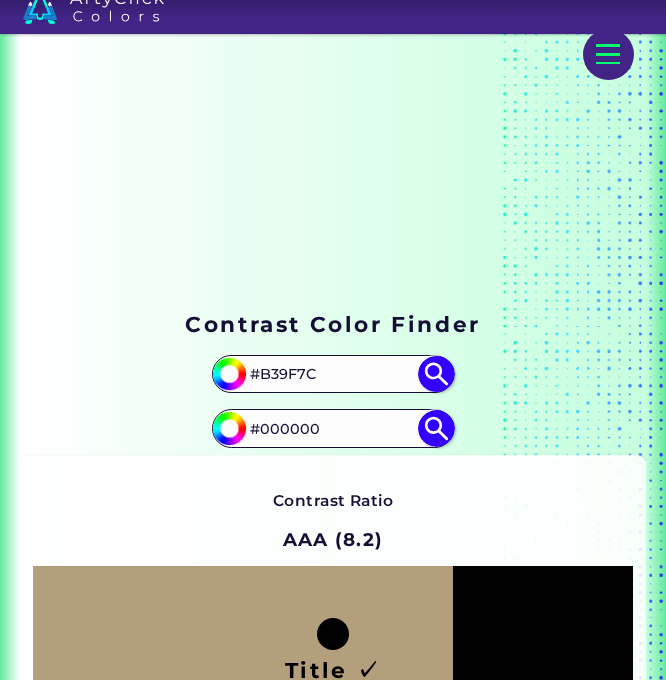 scroll, scrollTop: 0, scrollLeft: 0, axis: both 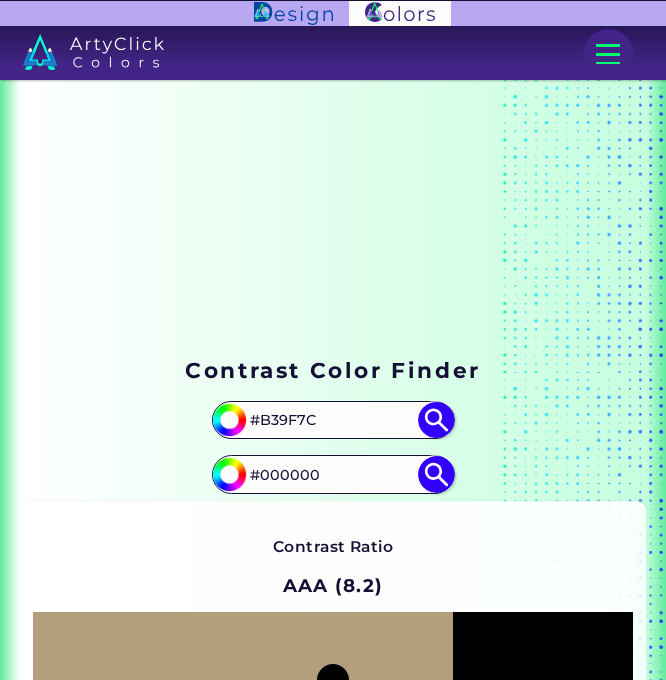 drag, startPoint x: 340, startPoint y: 415, endPoint x: 224, endPoint y: 415, distance: 116 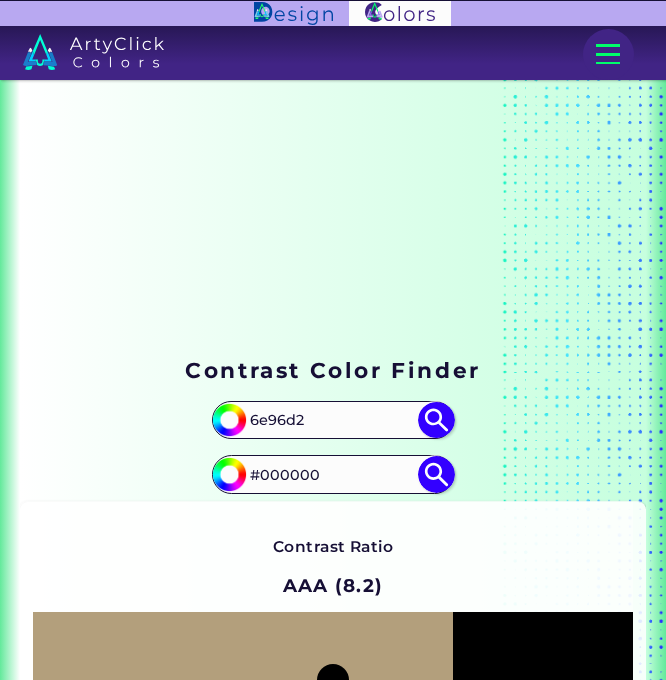 type on "6e96d2" 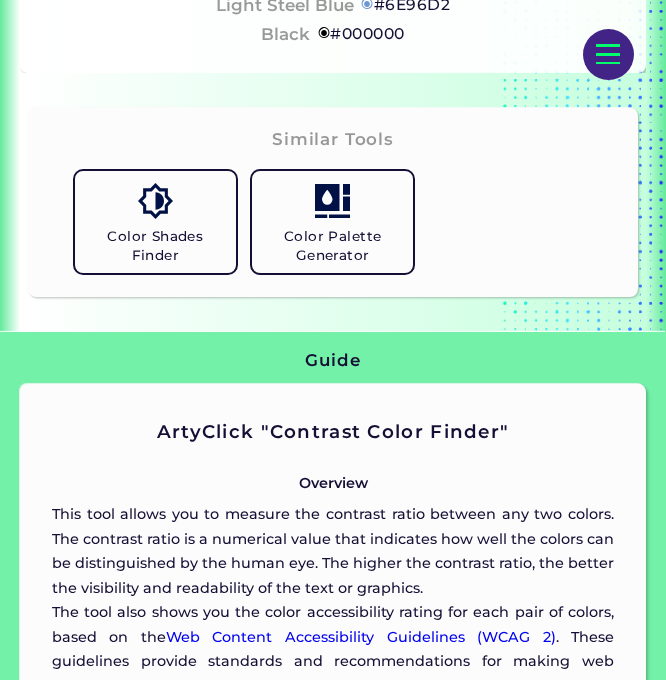 scroll, scrollTop: 667, scrollLeft: 0, axis: vertical 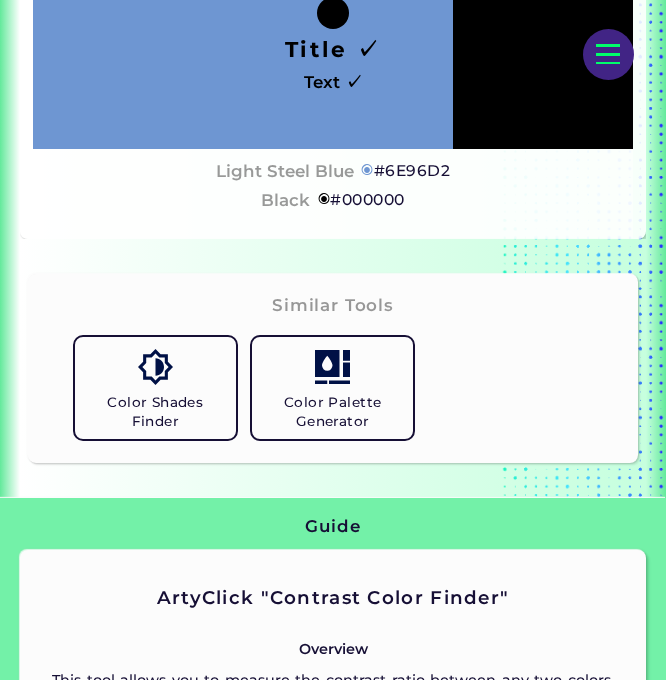 click on "Color Palette Generator" at bounding box center (332, 388) 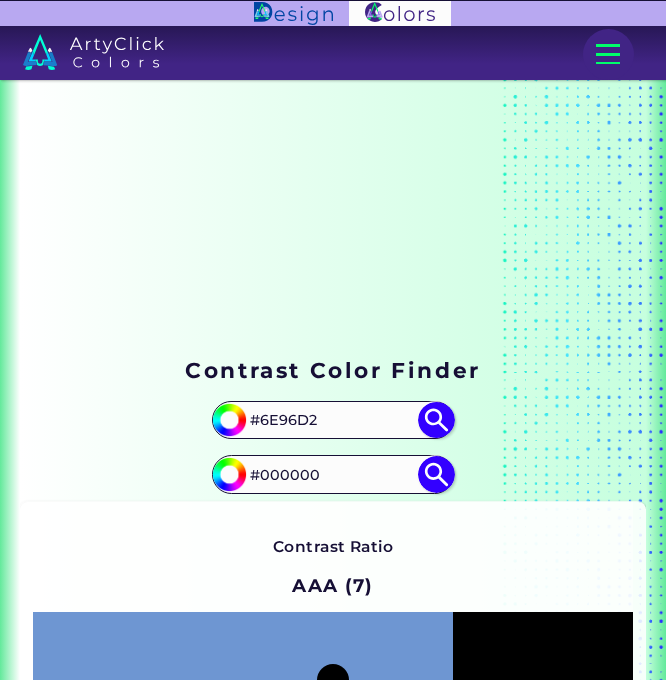 drag, startPoint x: 356, startPoint y: 419, endPoint x: 260, endPoint y: 418, distance: 96.00521 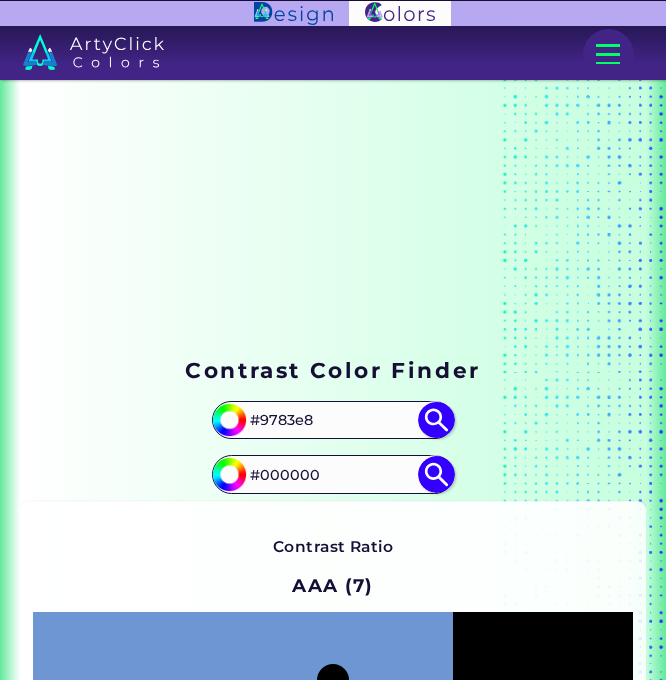 type on "#9783e8" 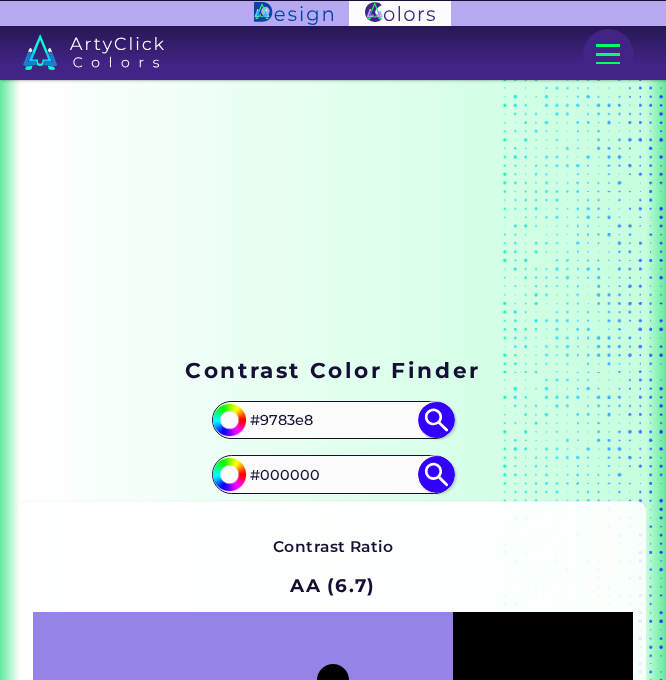 type on "#9783e8" 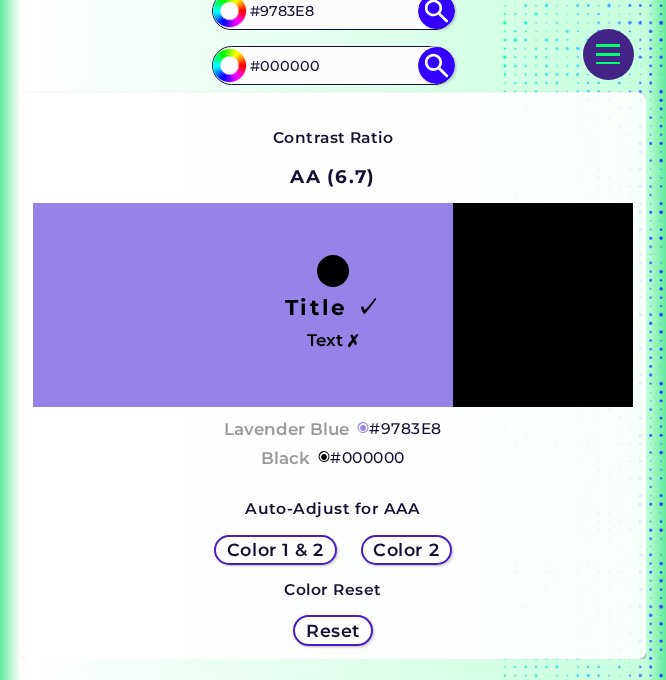 scroll, scrollTop: 500, scrollLeft: 0, axis: vertical 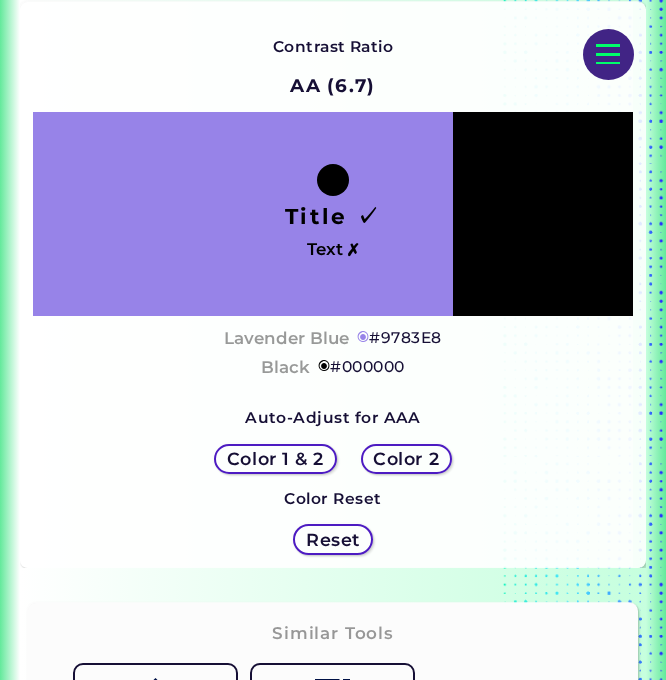 click on "Color 1 & 2" at bounding box center (275, 459) 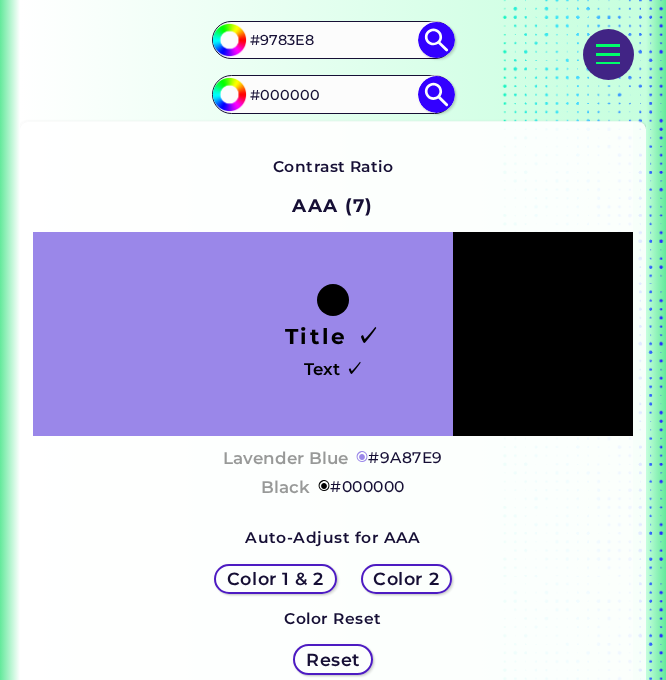 scroll, scrollTop: 167, scrollLeft: 0, axis: vertical 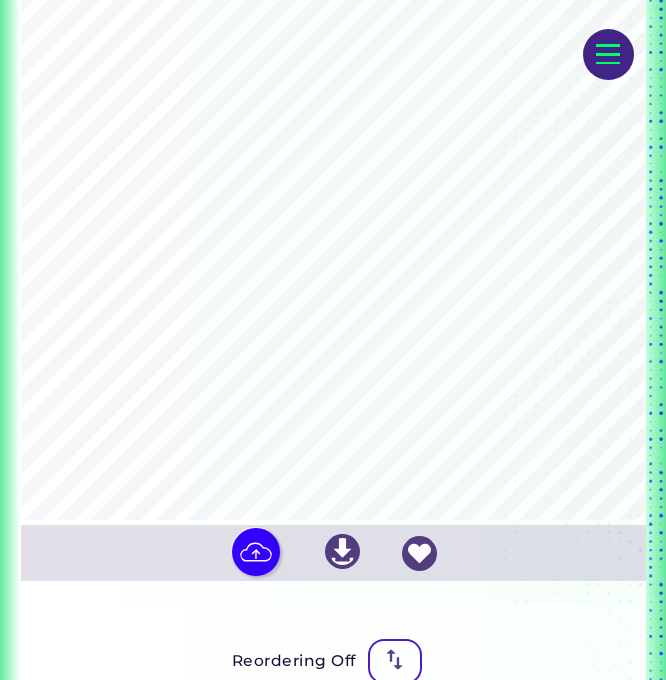 click at bounding box center [0, 0] 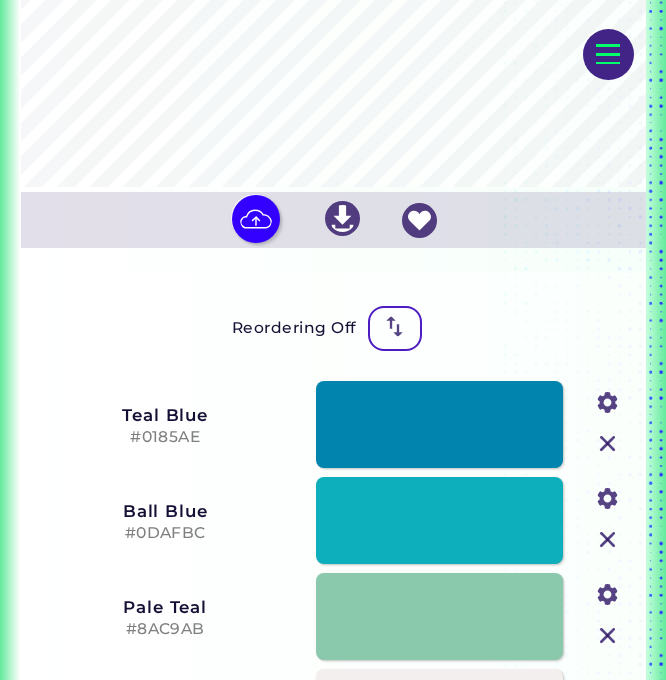 click at bounding box center (394, 326) 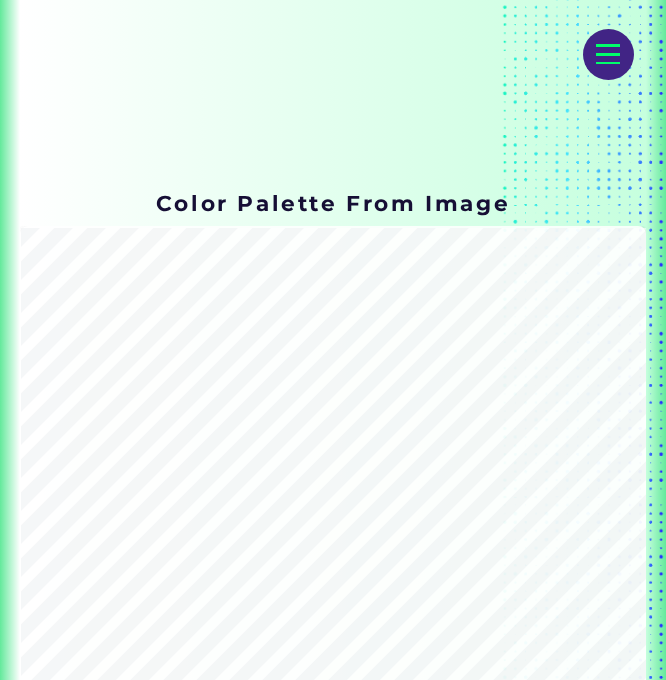 scroll, scrollTop: 0, scrollLeft: 0, axis: both 